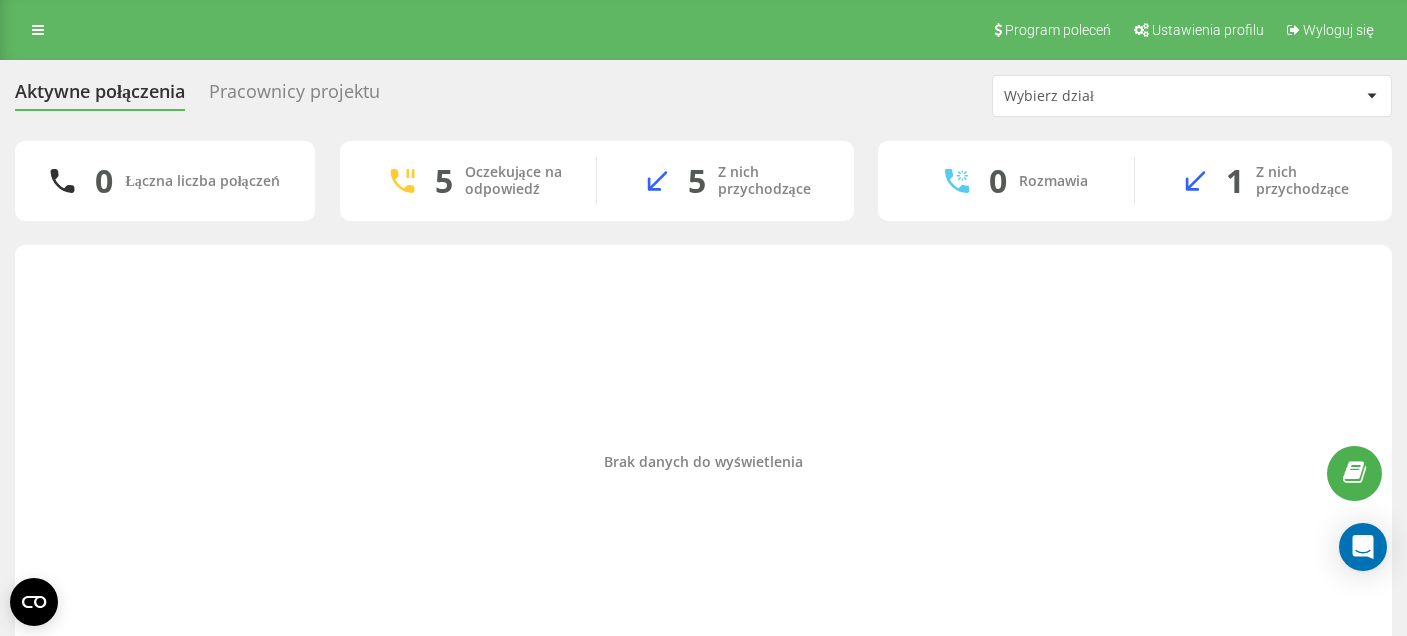 scroll, scrollTop: 67, scrollLeft: 0, axis: vertical 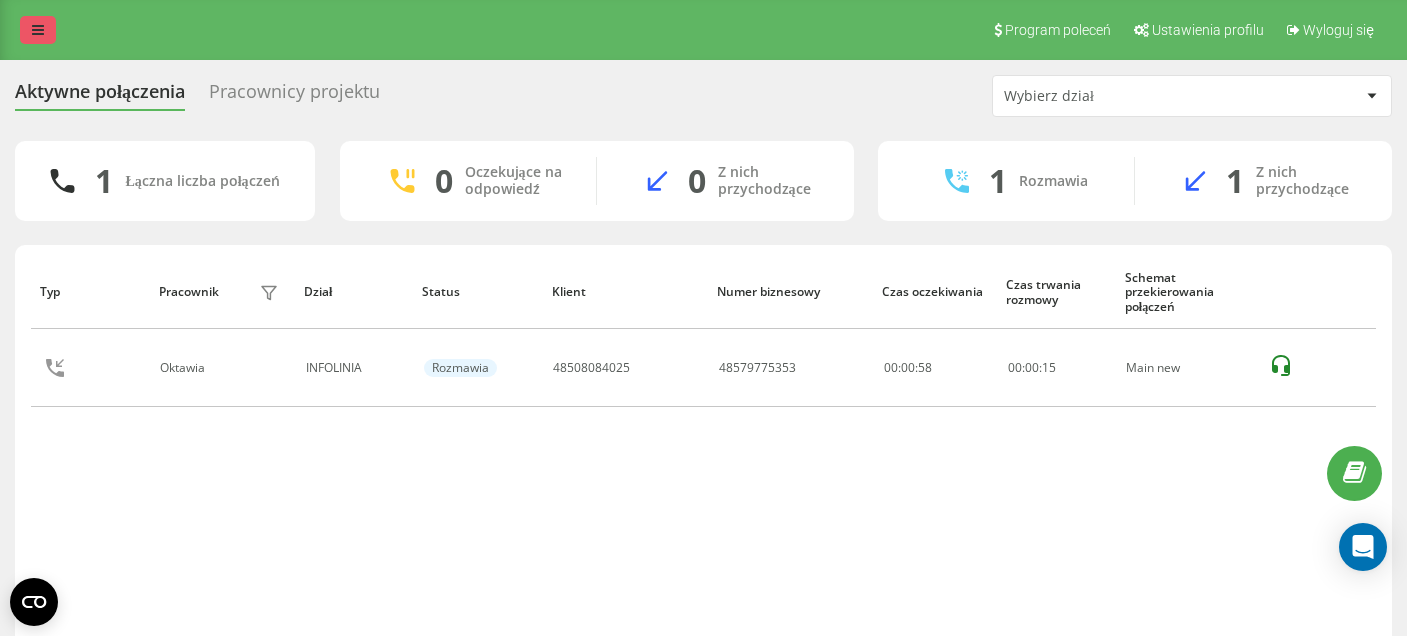 click at bounding box center (38, 30) 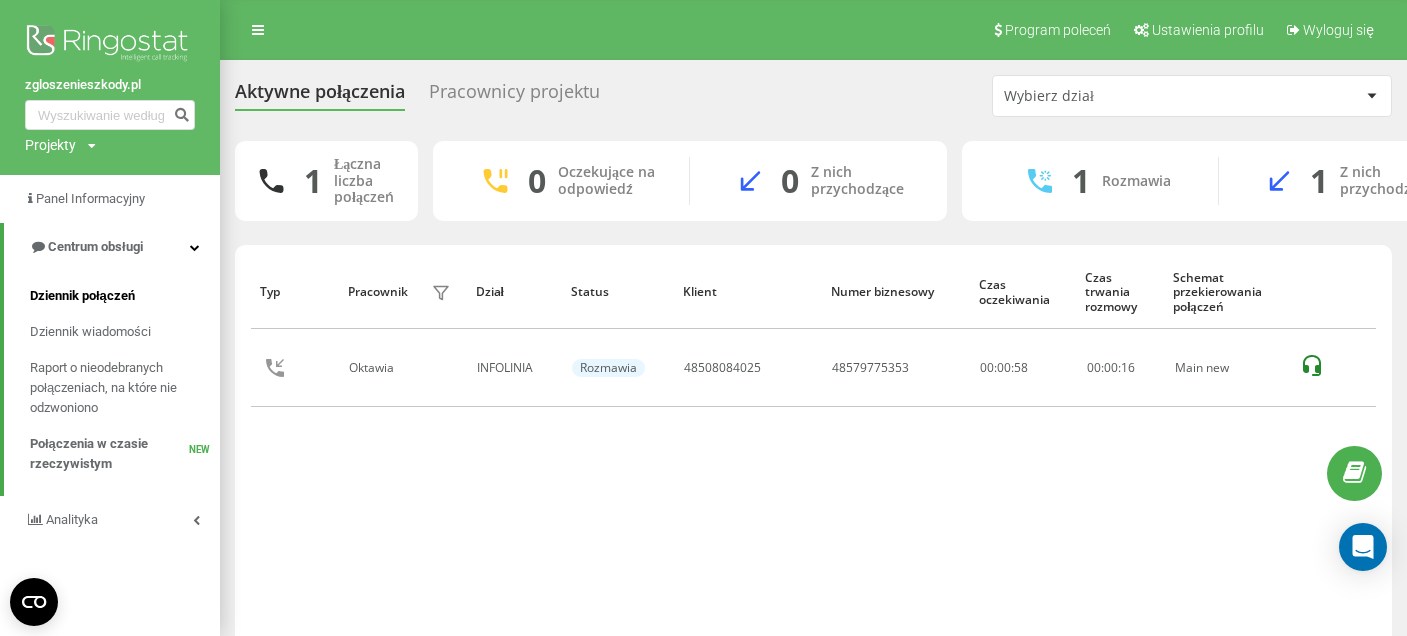 click on "Dziennik połączeń" at bounding box center [82, 296] 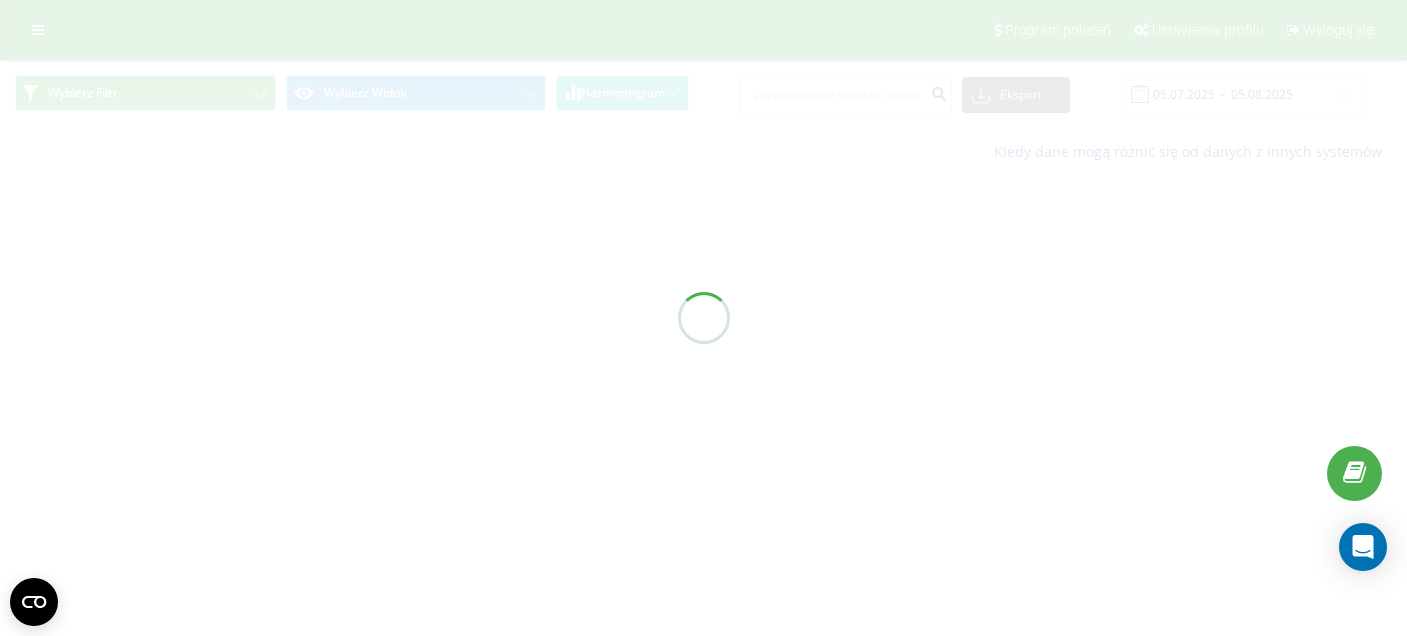 scroll, scrollTop: 0, scrollLeft: 0, axis: both 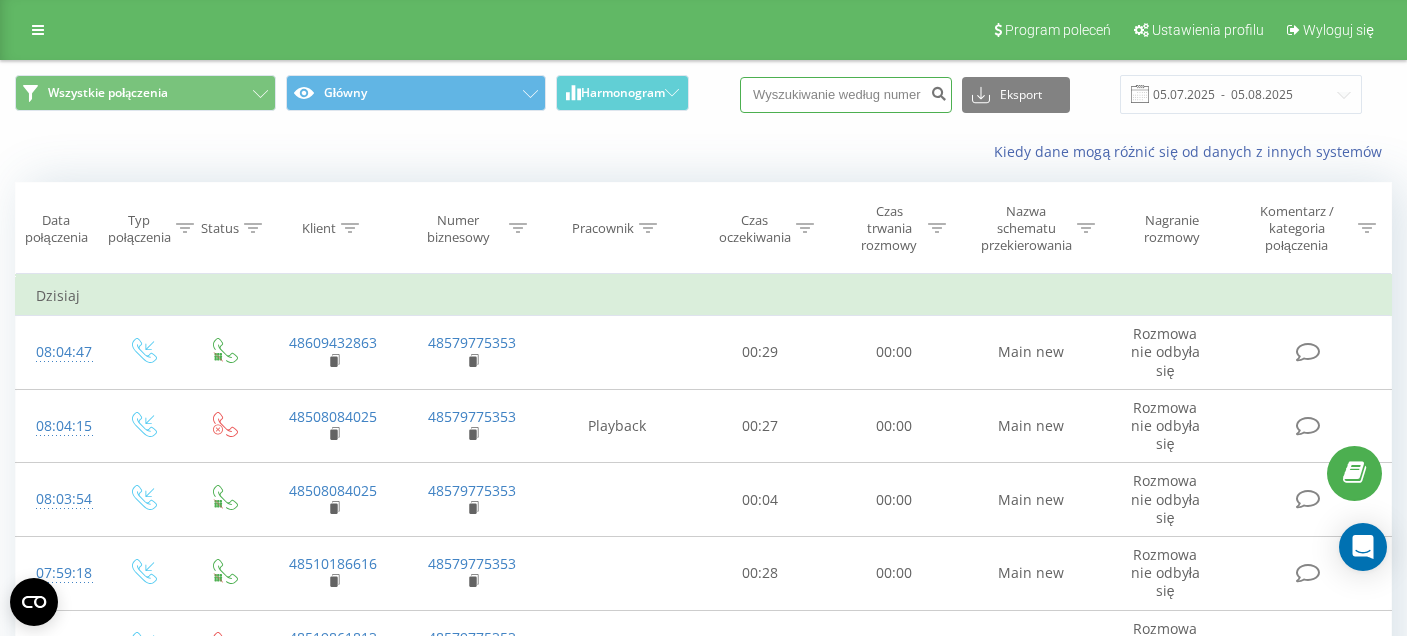 click at bounding box center (846, 95) 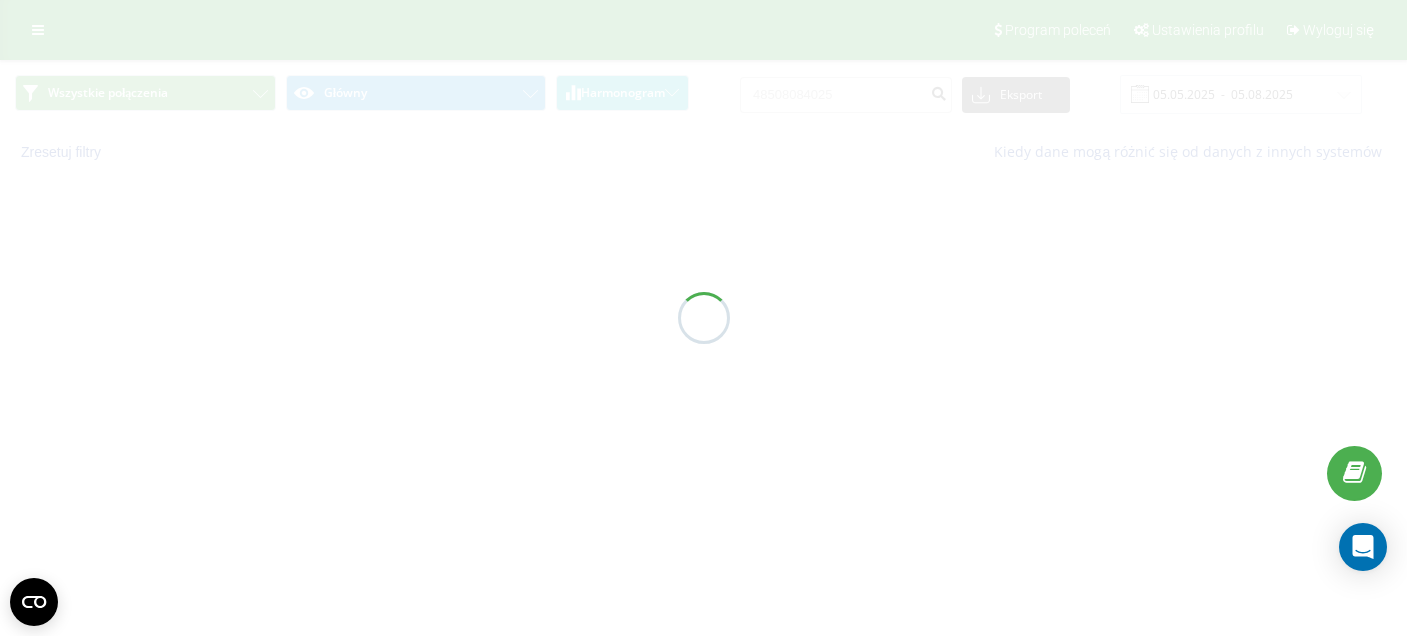 scroll, scrollTop: 0, scrollLeft: 0, axis: both 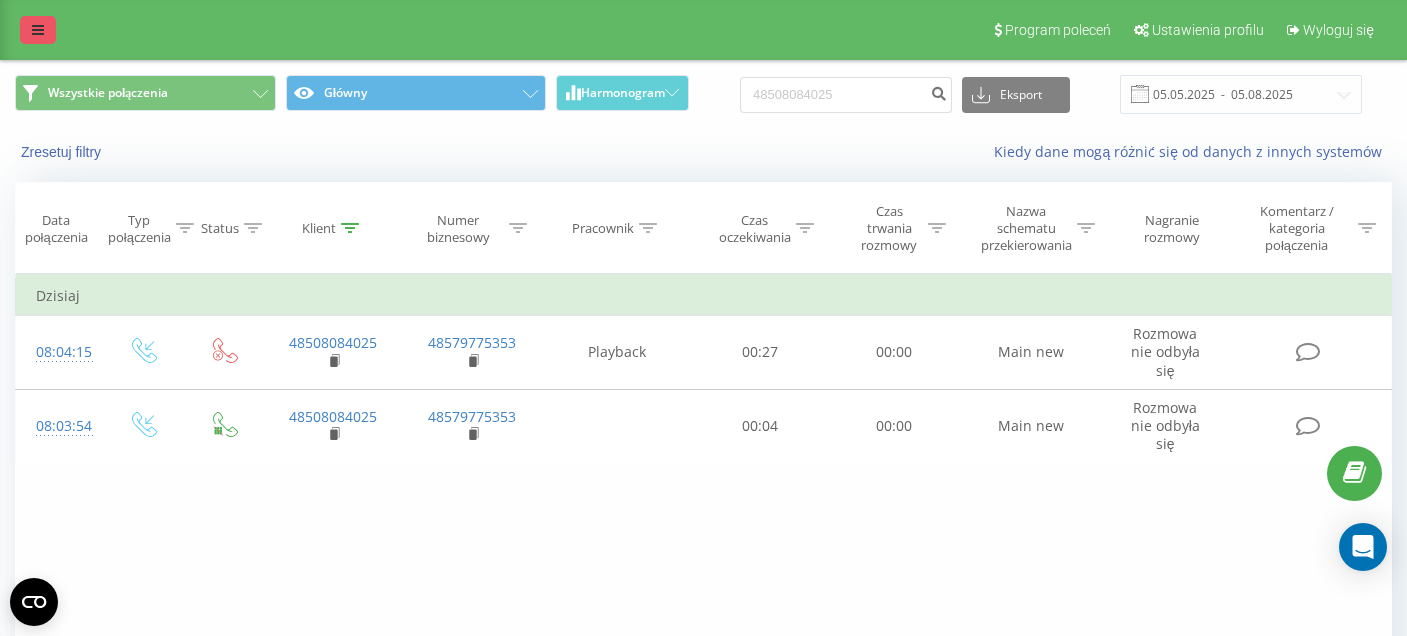 click at bounding box center (38, 30) 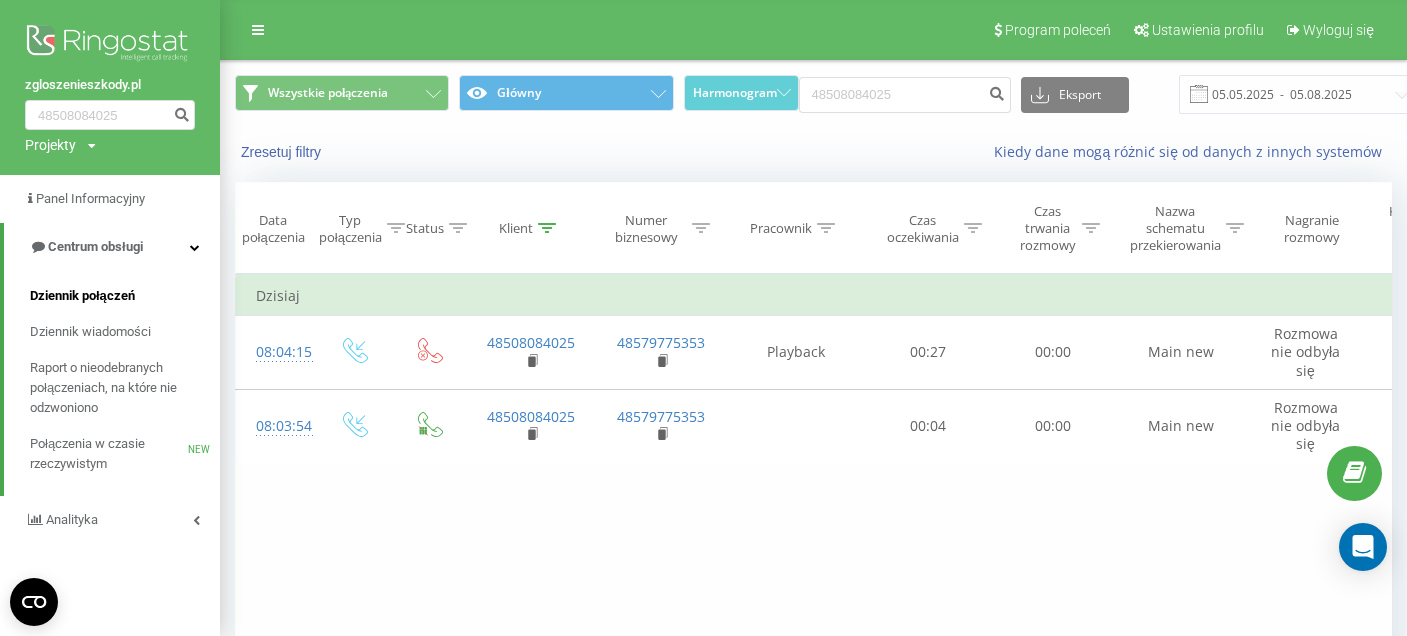 click on "Dziennik połączeń" at bounding box center [82, 296] 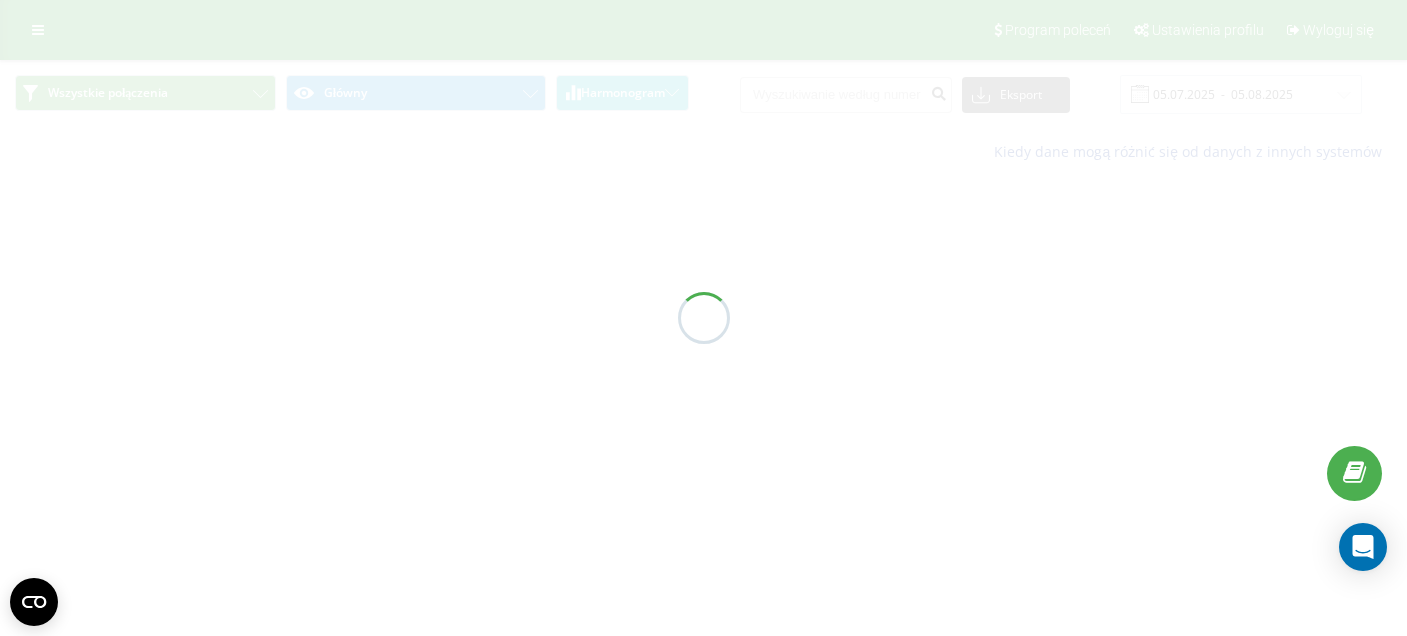 scroll, scrollTop: 0, scrollLeft: 0, axis: both 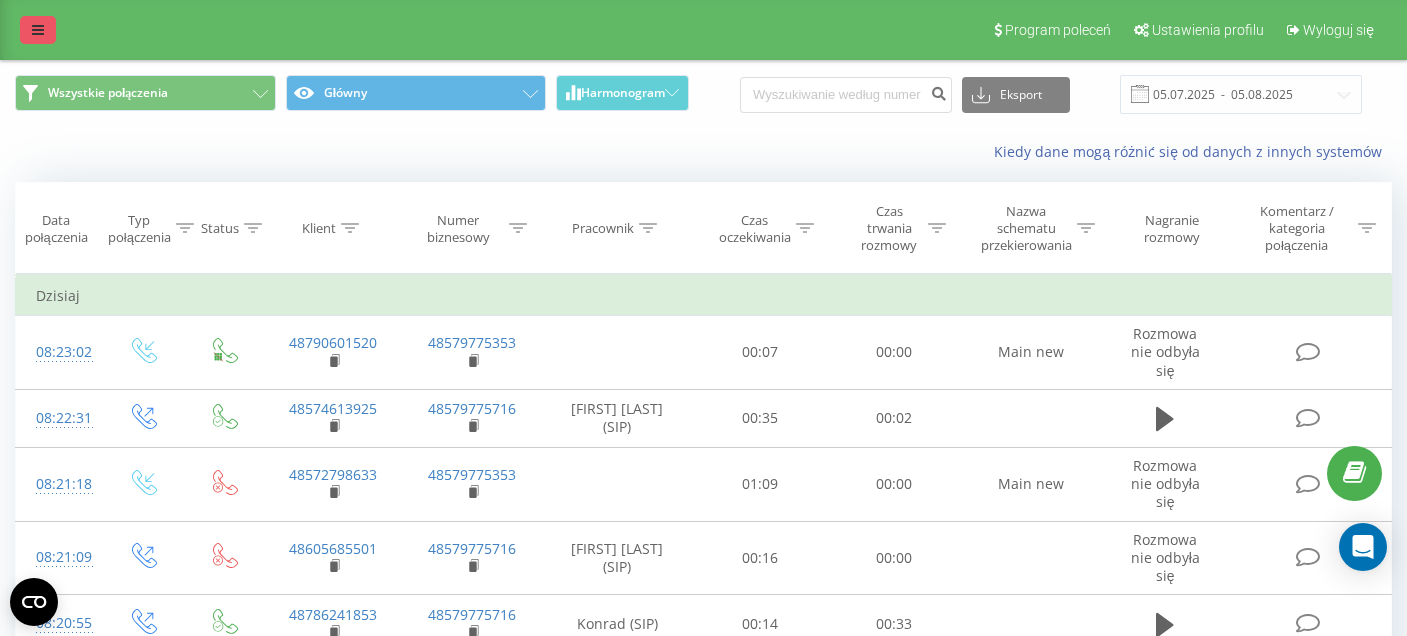 click at bounding box center [38, 30] 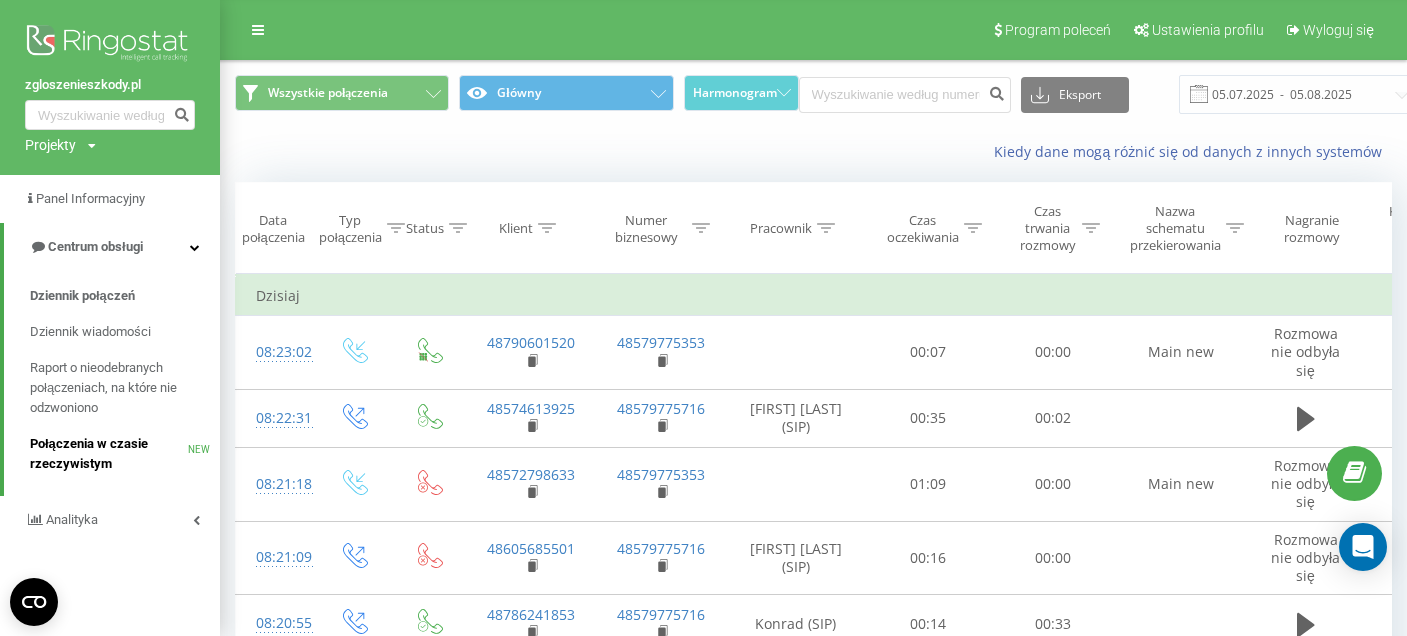 click on "Połączenia w czasie rzeczywistym" at bounding box center [109, 454] 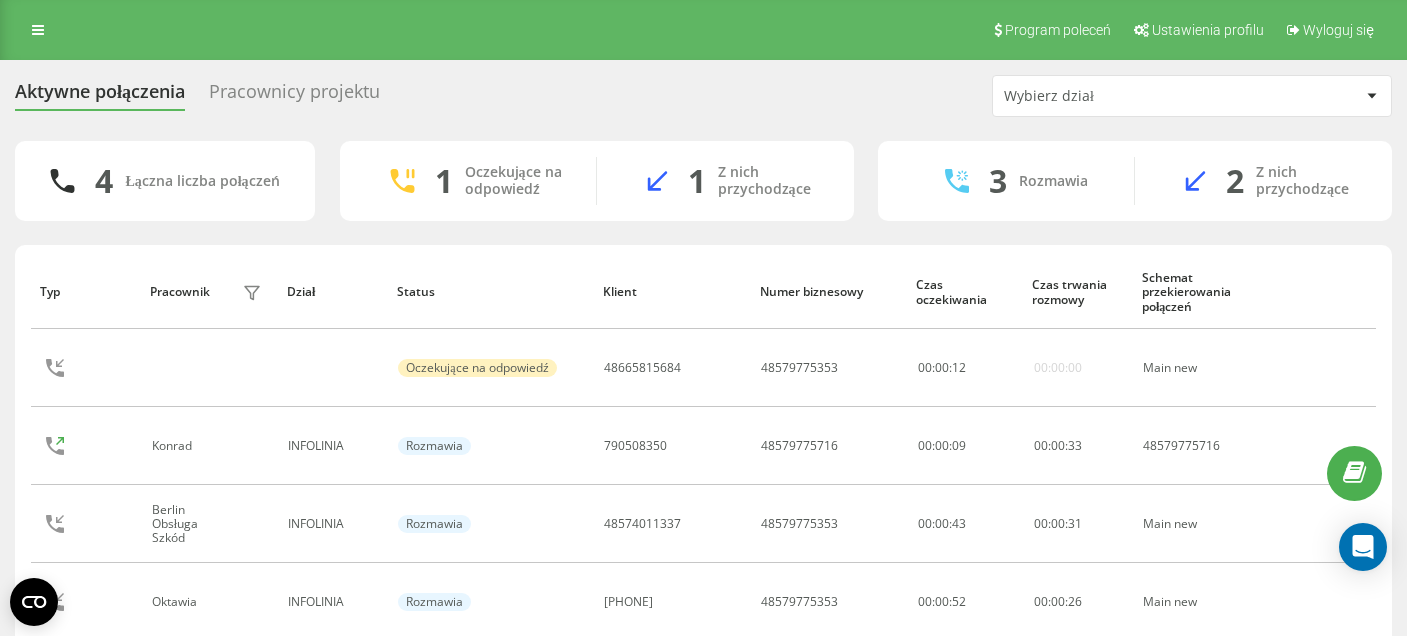 scroll, scrollTop: 0, scrollLeft: 0, axis: both 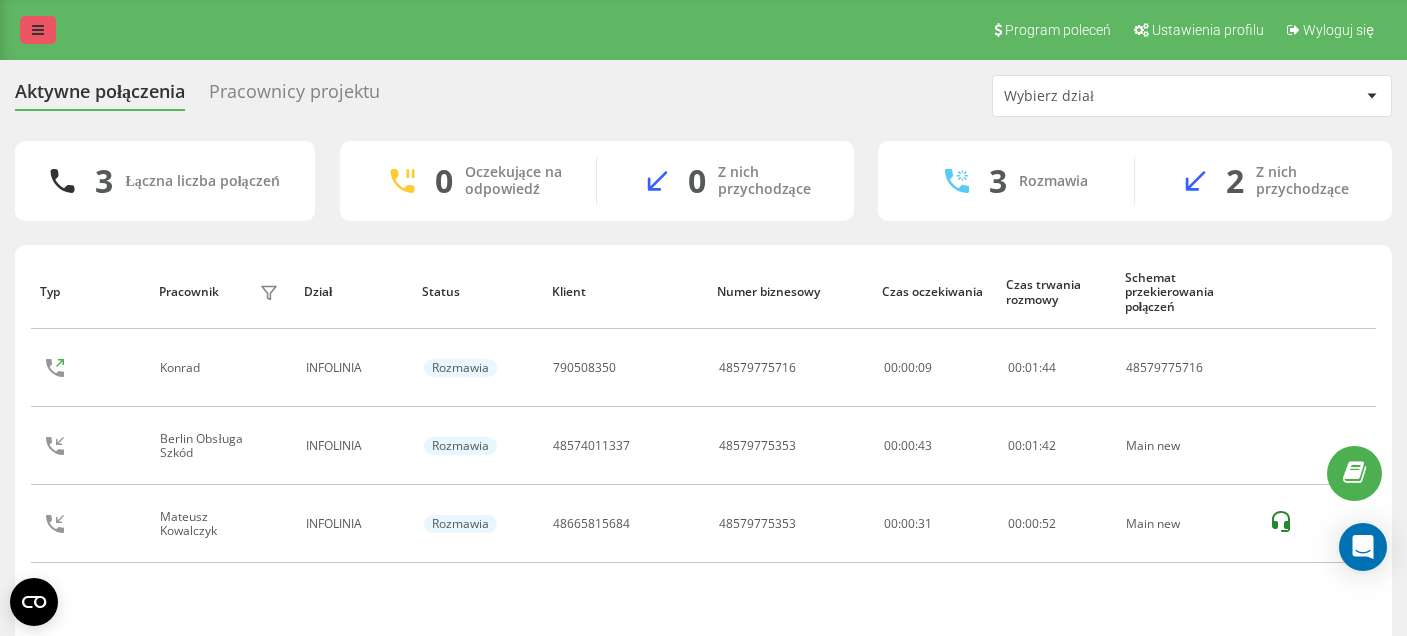 click at bounding box center [38, 30] 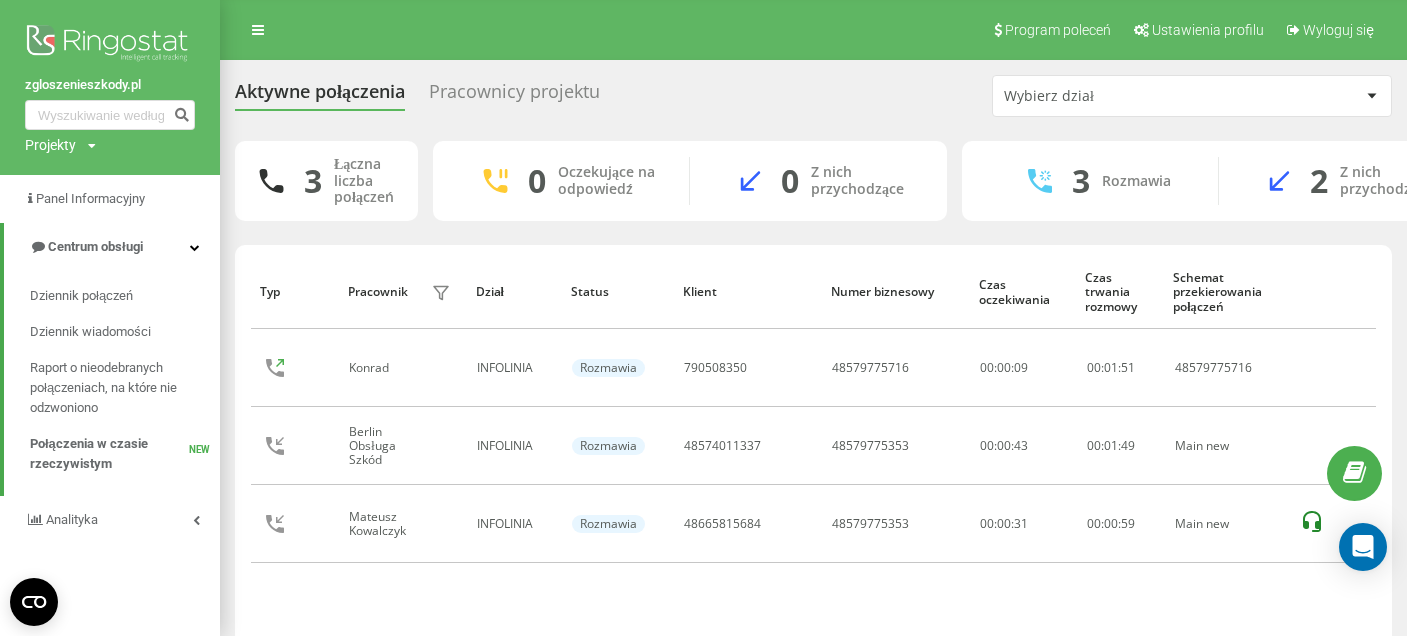 click at bounding box center (110, 45) 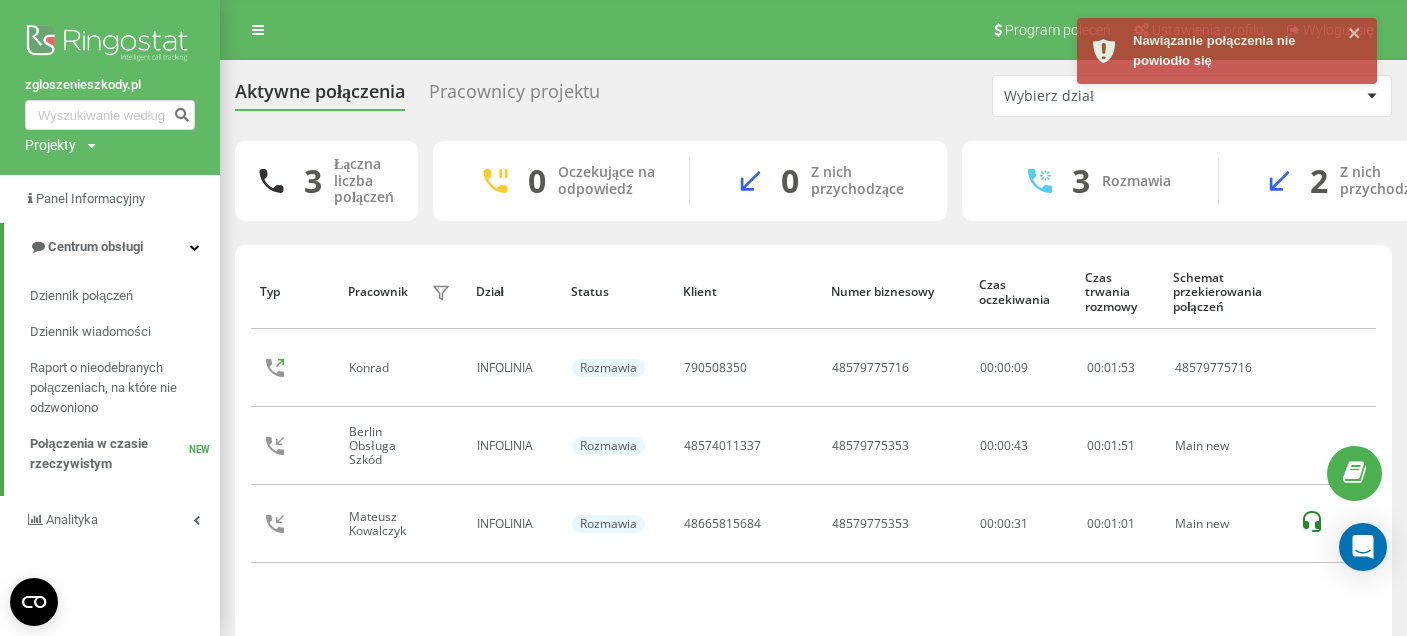 click at bounding box center (110, 45) 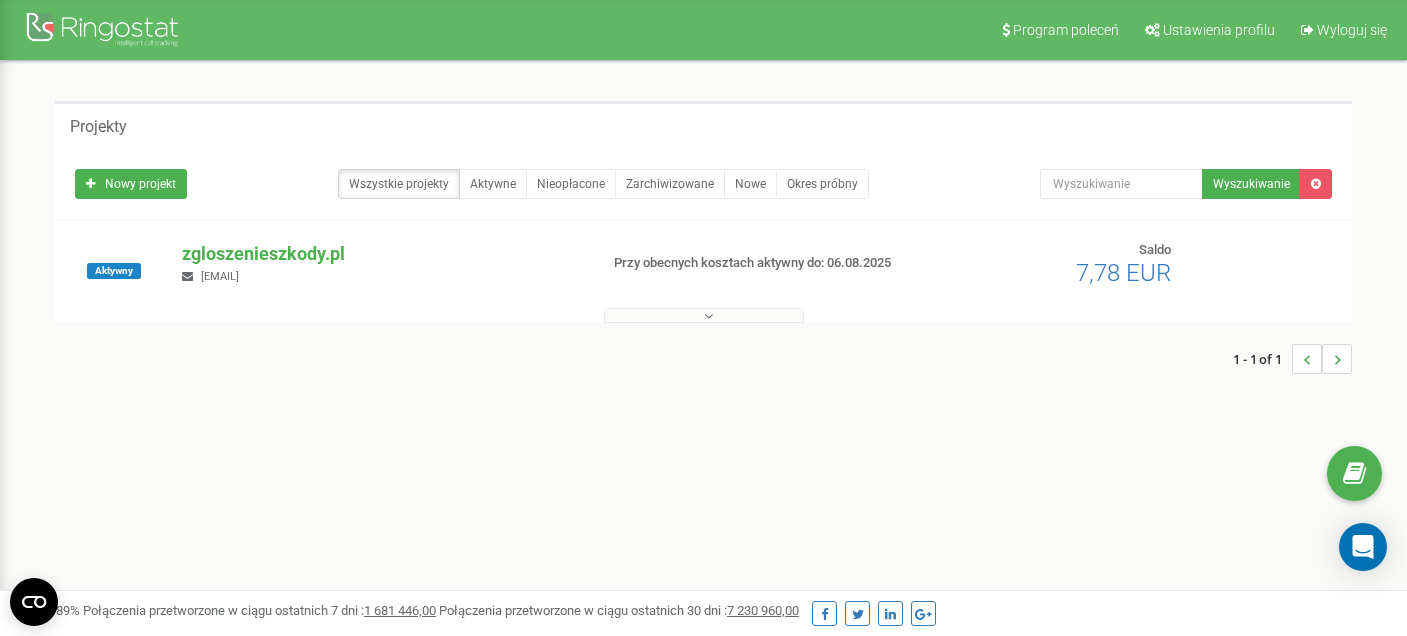 scroll, scrollTop: 0, scrollLeft: 0, axis: both 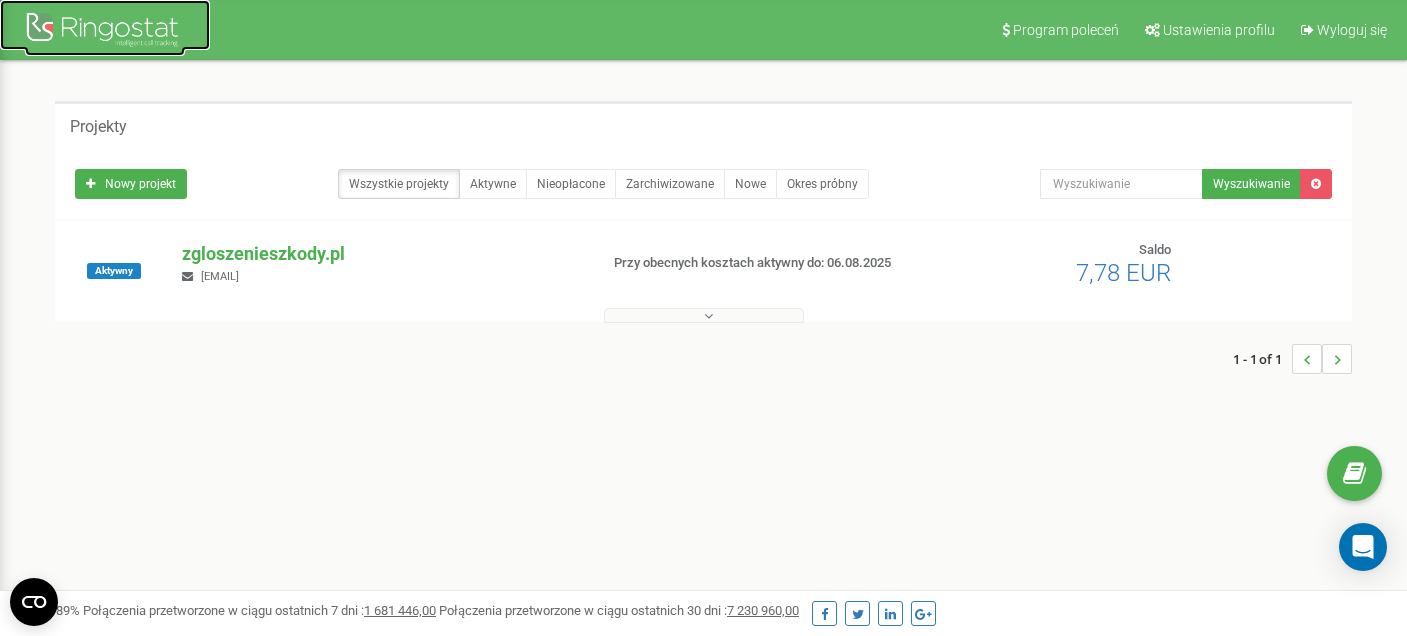 click at bounding box center [105, 32] 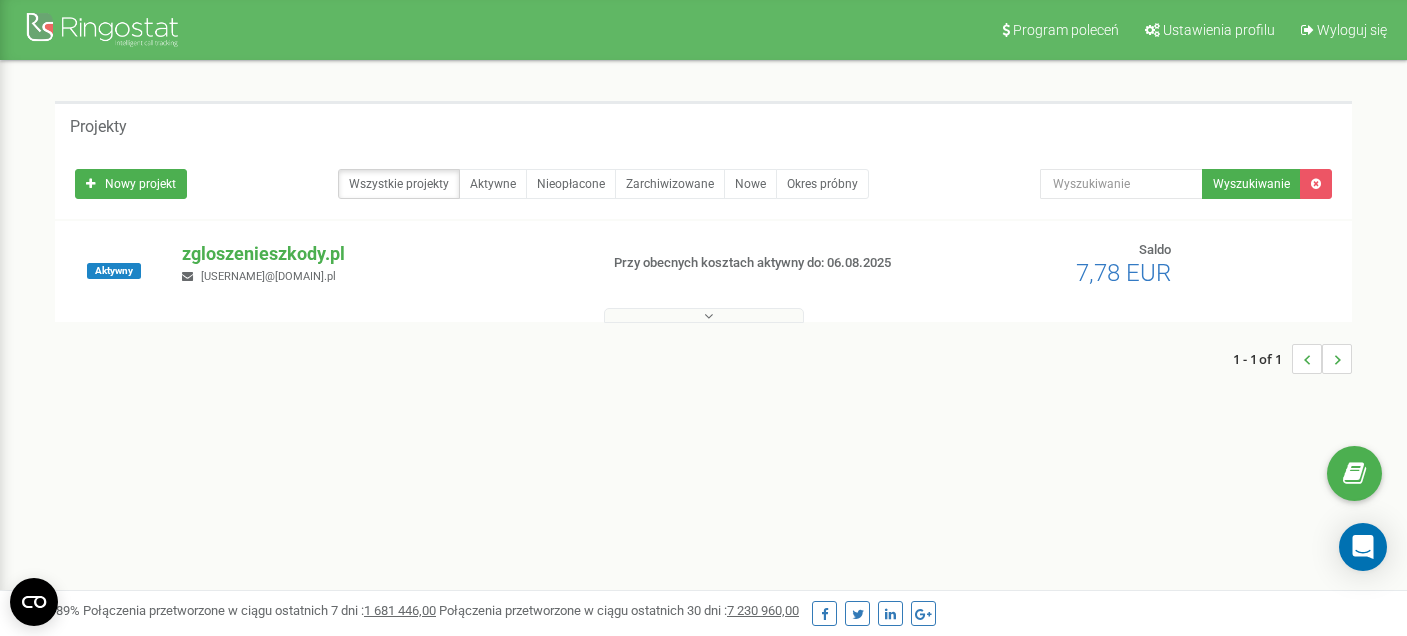 scroll, scrollTop: 0, scrollLeft: 0, axis: both 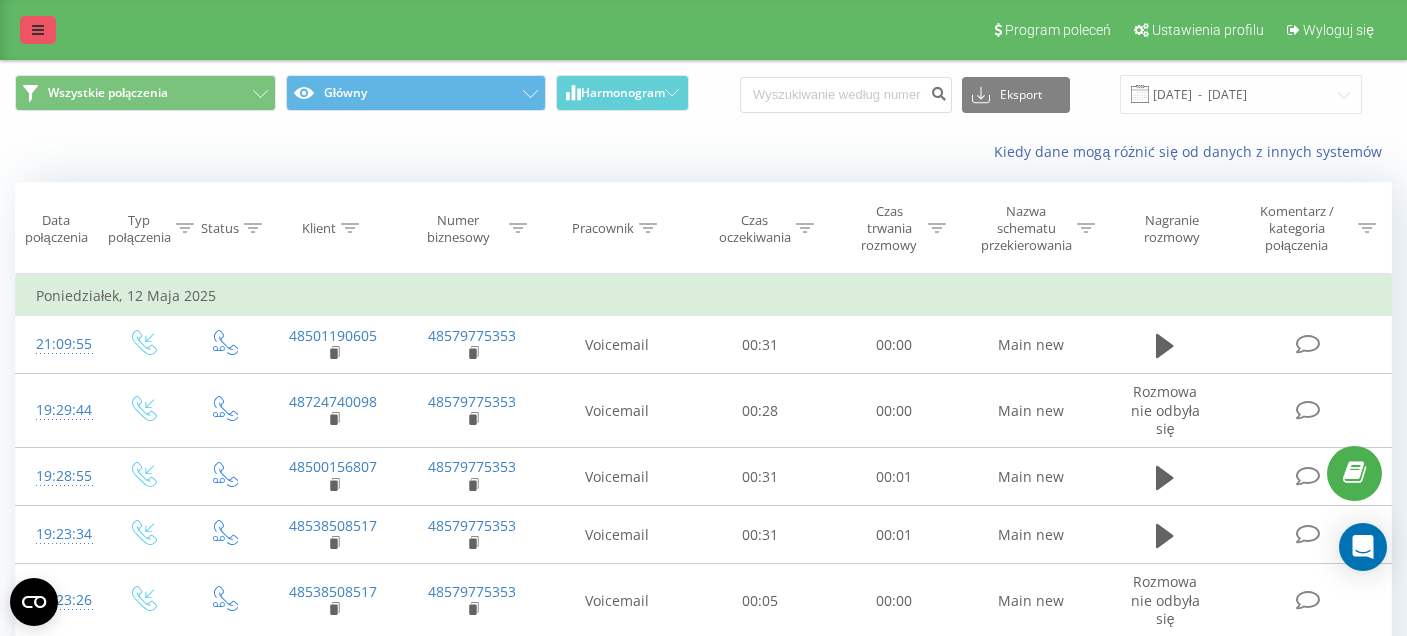 click at bounding box center (38, 30) 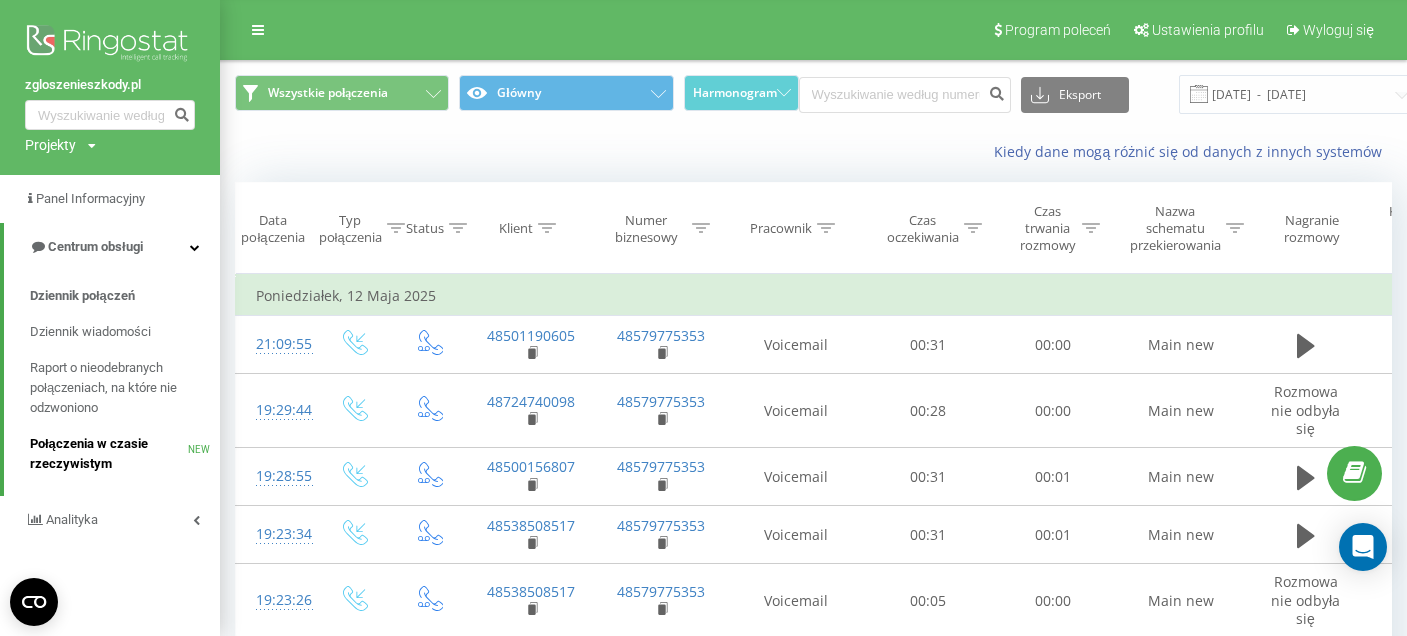 click on "Połączenia w czasie rzeczywistym" at bounding box center (109, 454) 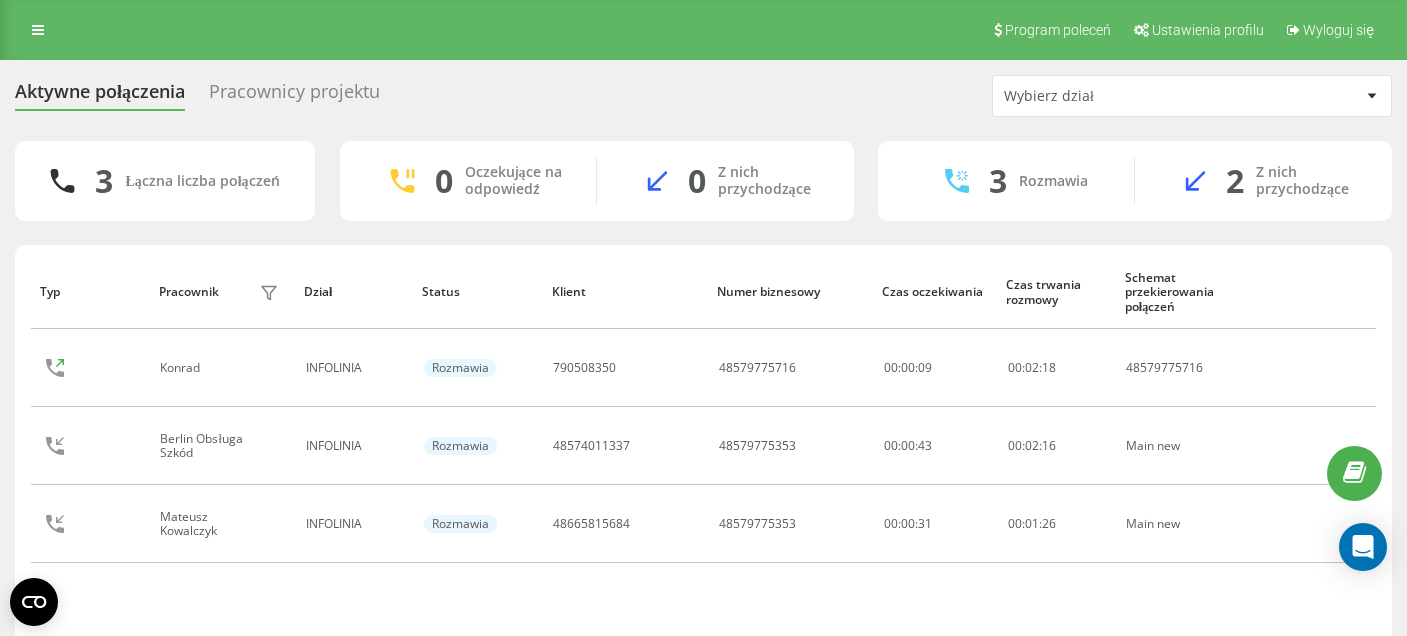 scroll, scrollTop: 0, scrollLeft: 0, axis: both 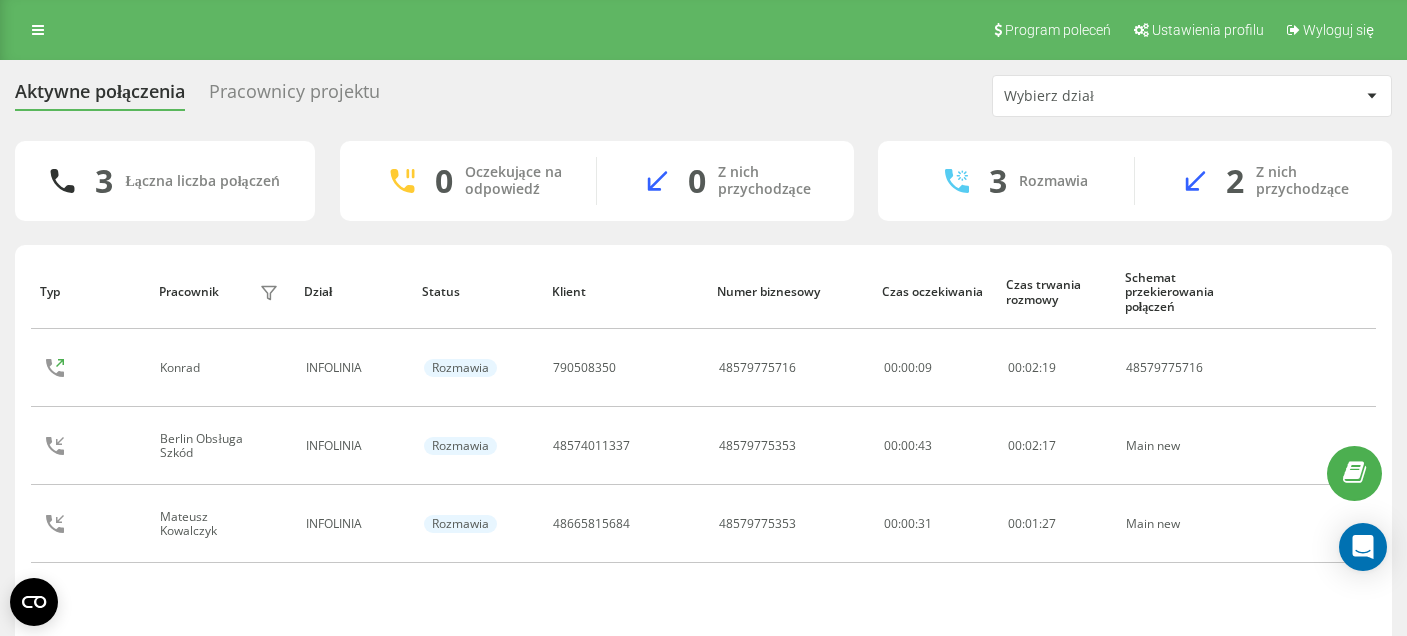 click on "Pracownicy projektu" at bounding box center (294, 96) 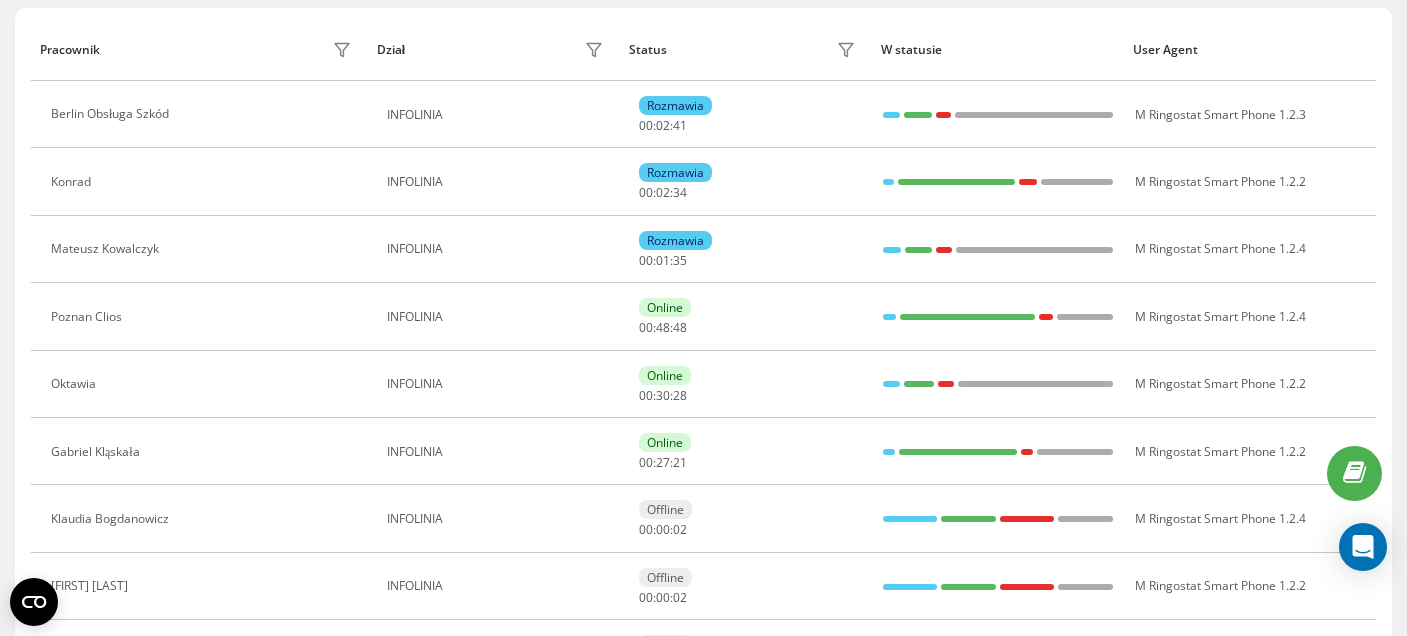 scroll, scrollTop: 239, scrollLeft: 0, axis: vertical 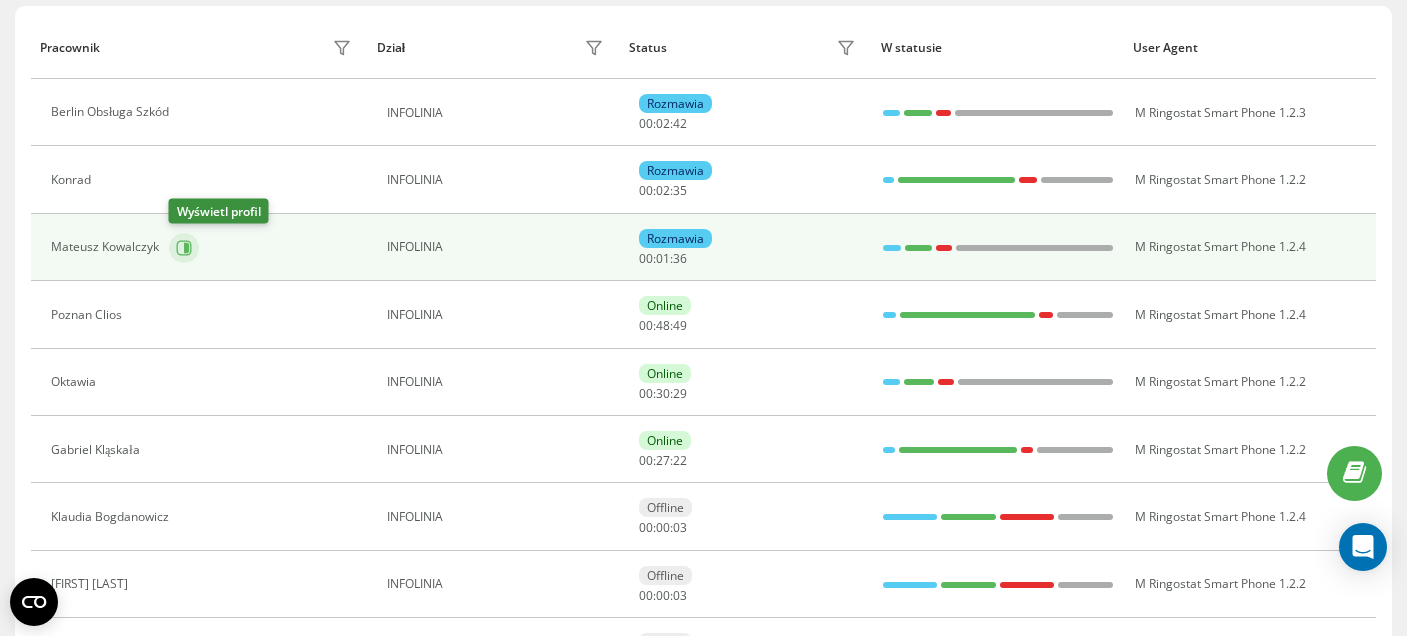 click at bounding box center [184, 248] 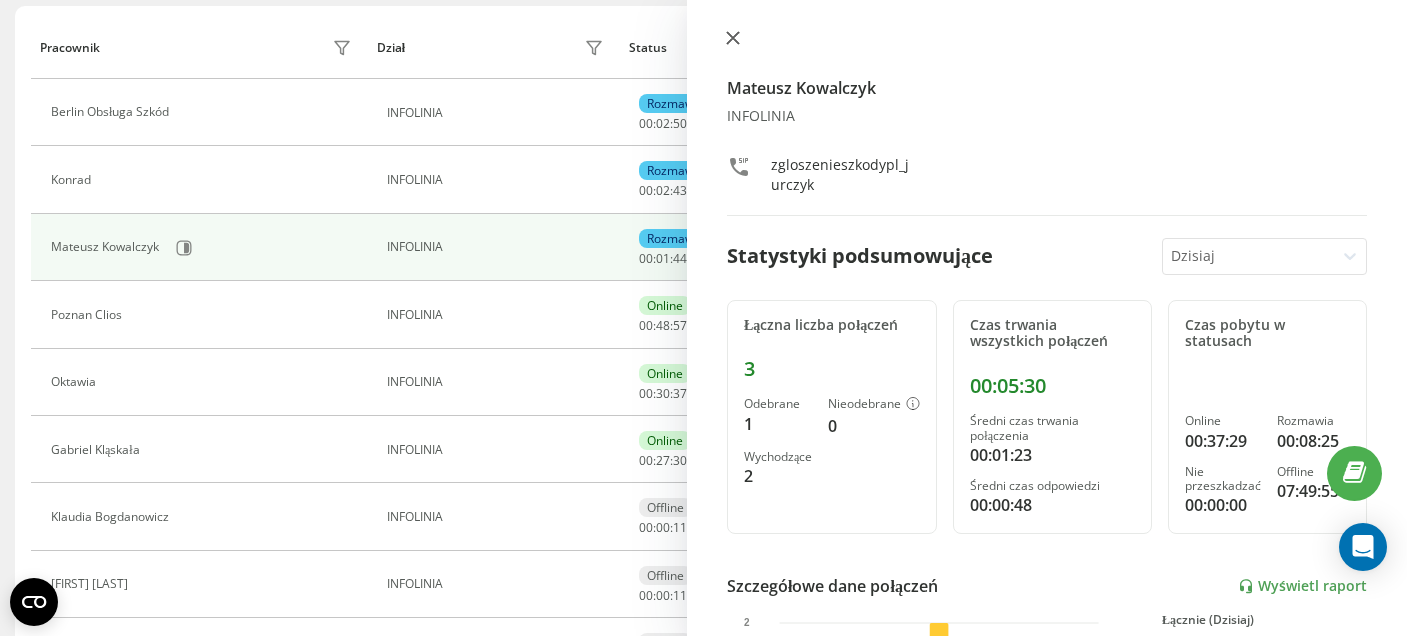 click 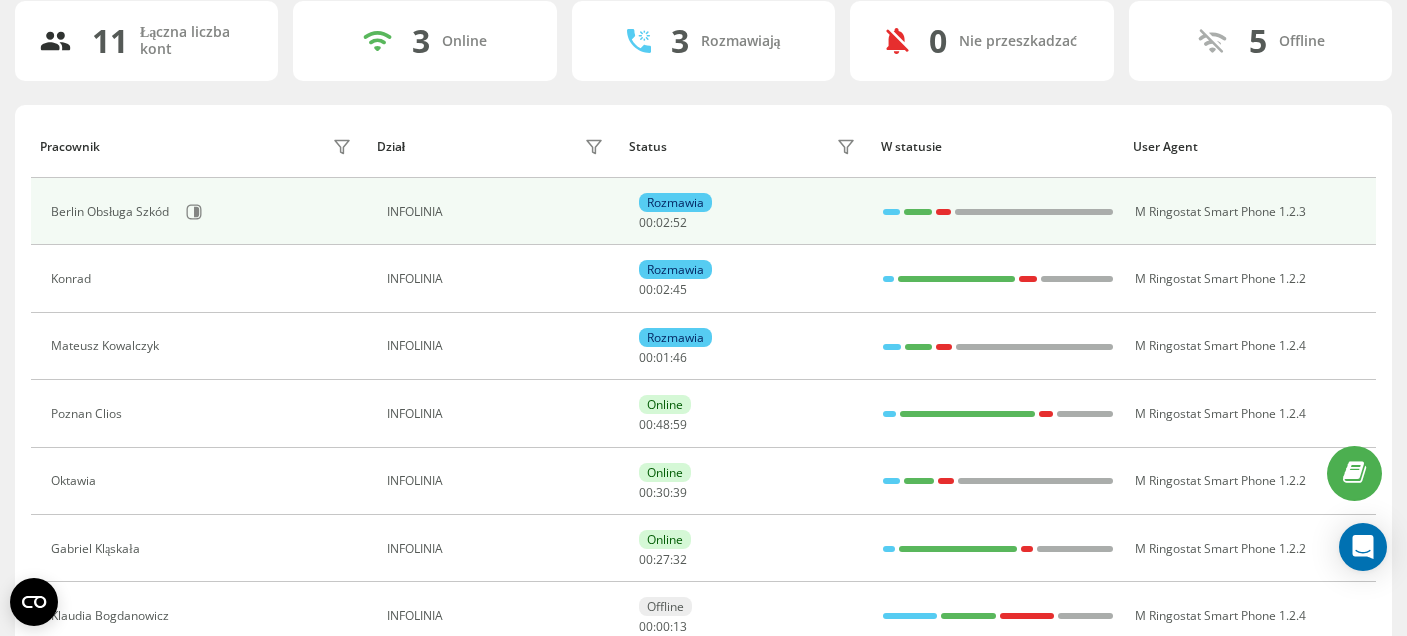 scroll, scrollTop: 130, scrollLeft: 0, axis: vertical 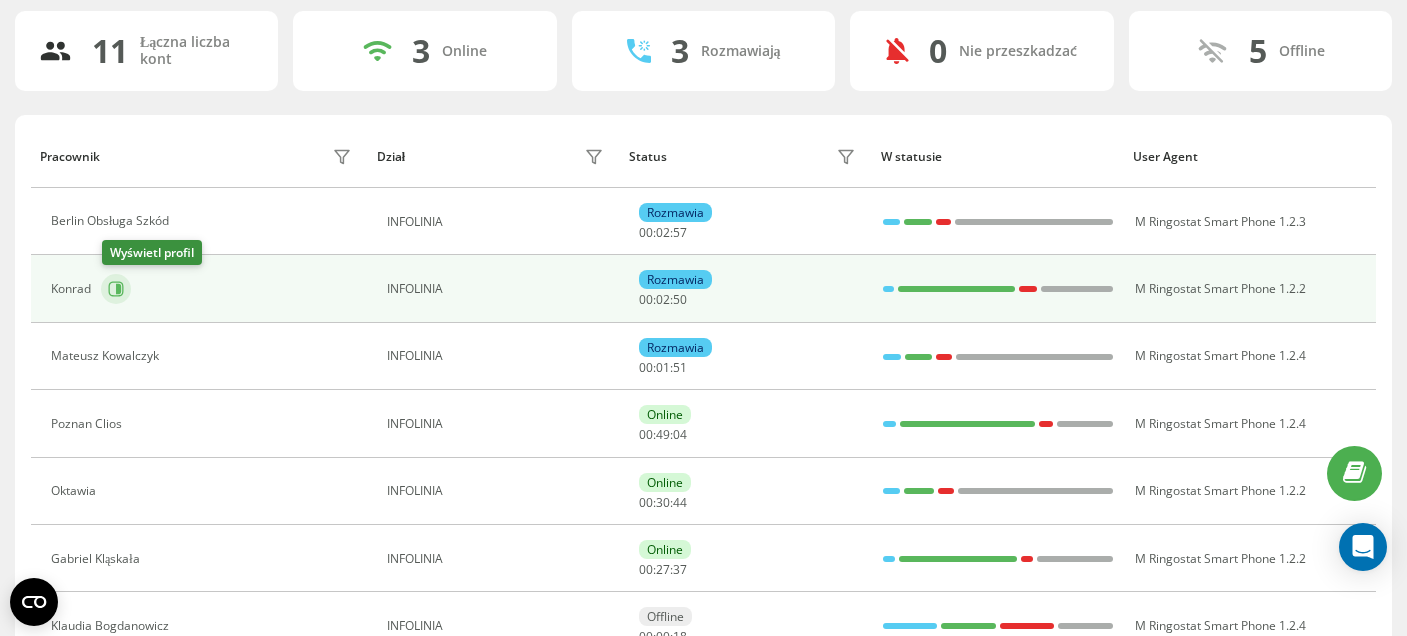 click 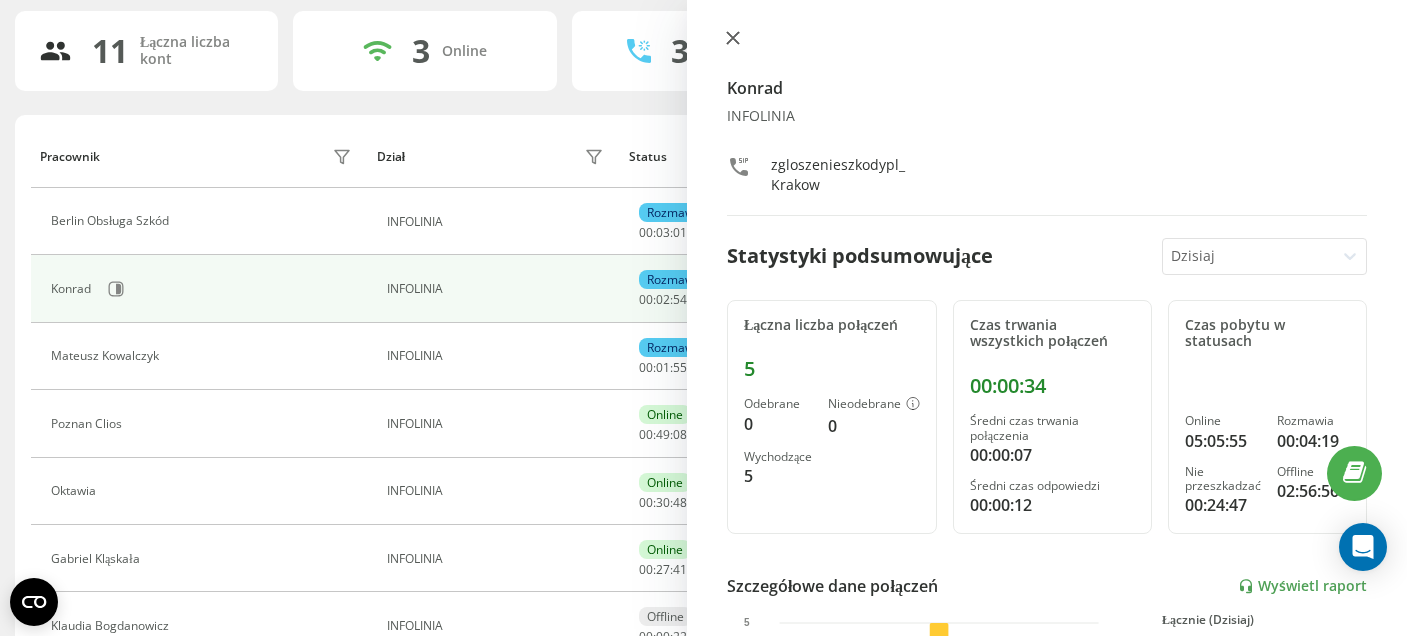 click 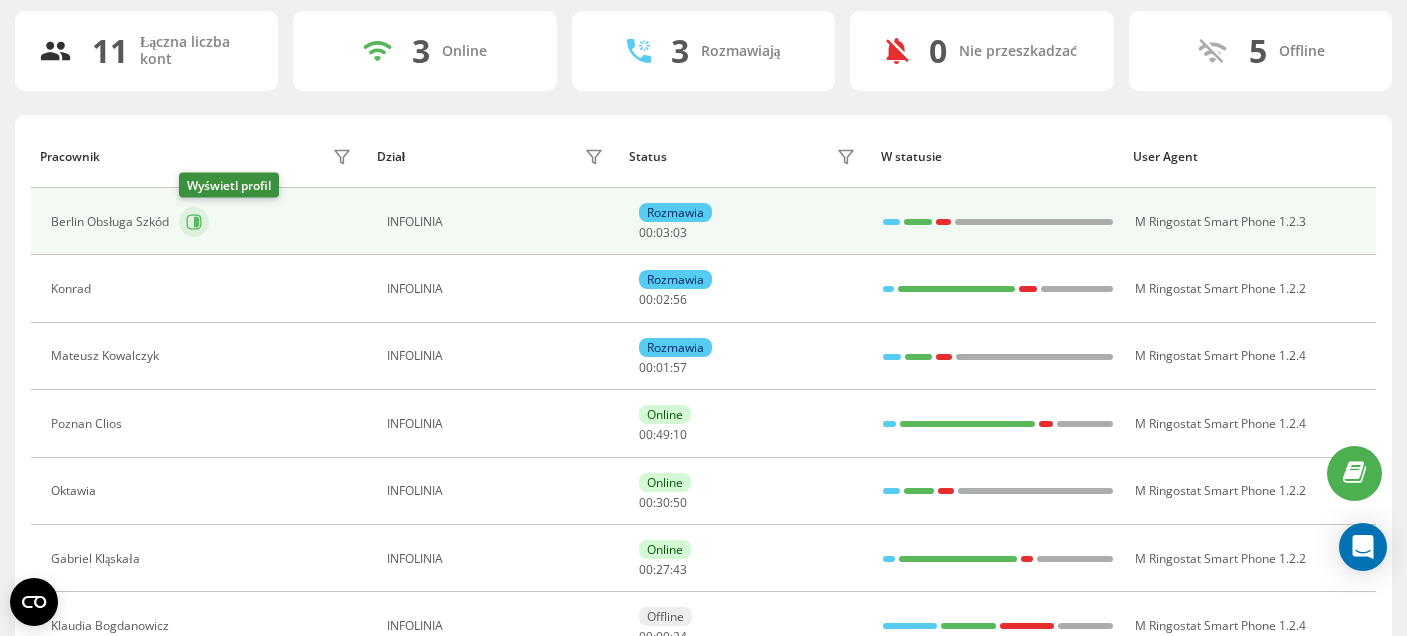 click 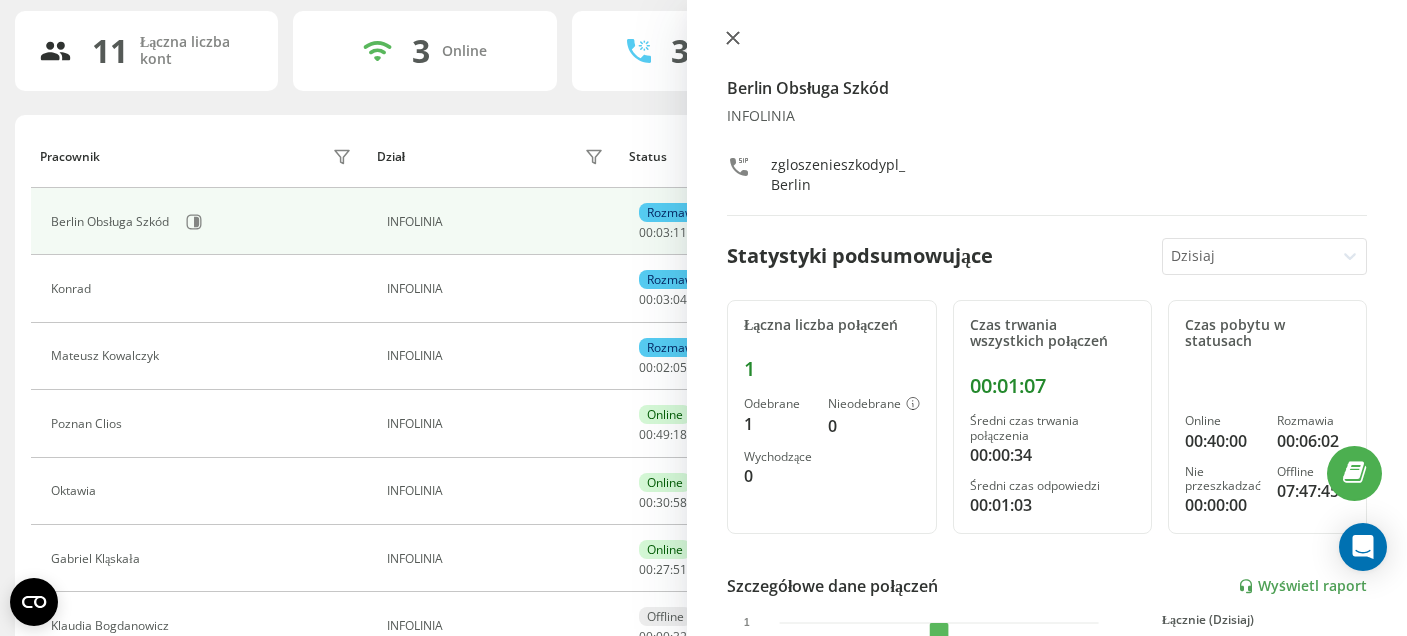 click 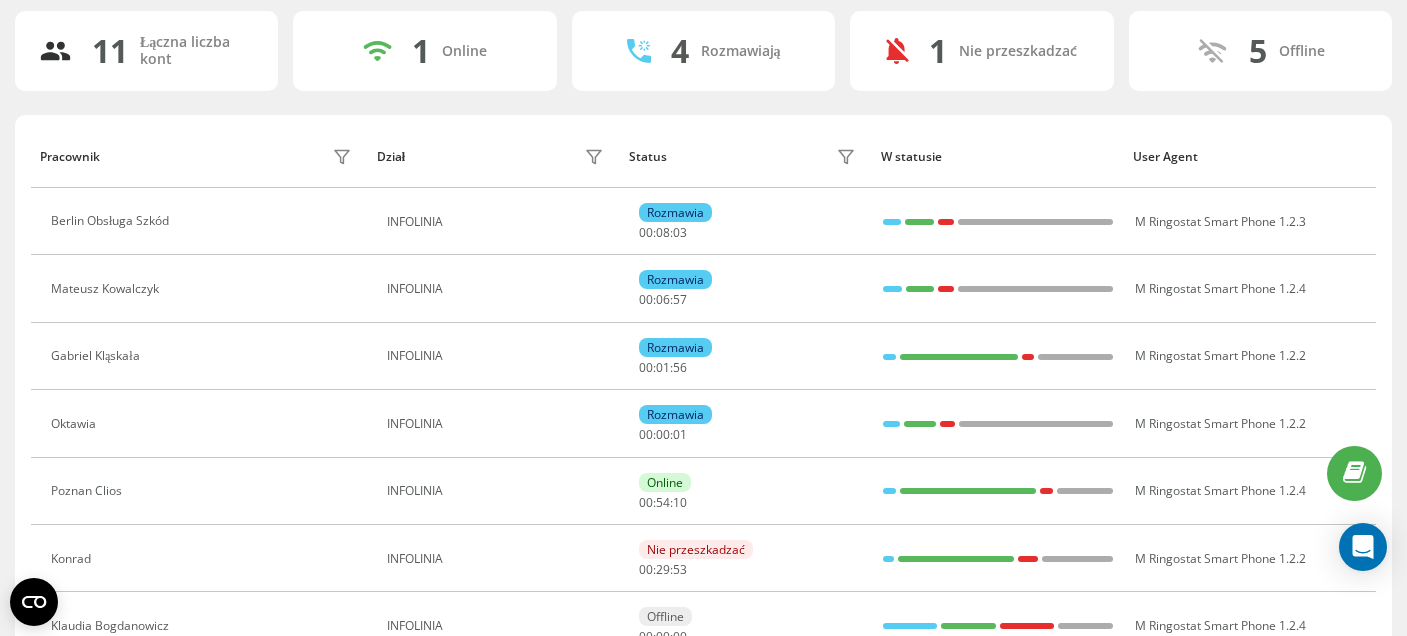 scroll, scrollTop: 97, scrollLeft: 0, axis: vertical 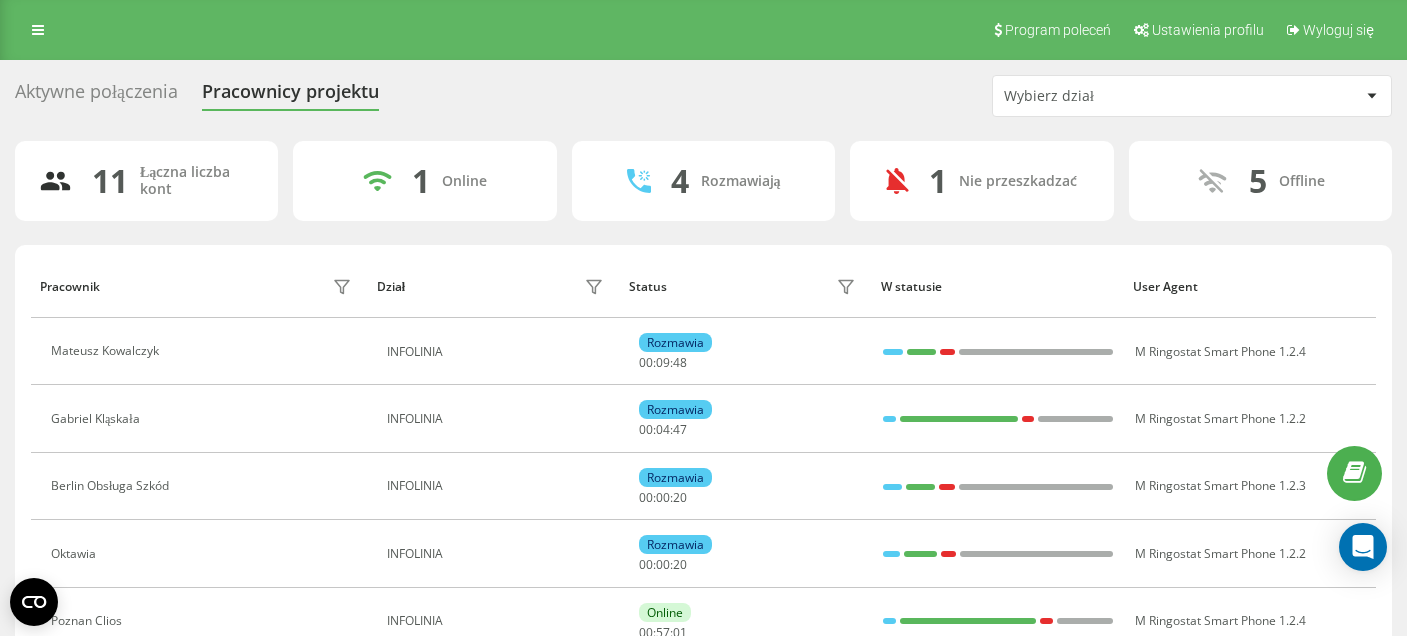 click on "Aktywne połączenia" at bounding box center (96, 96) 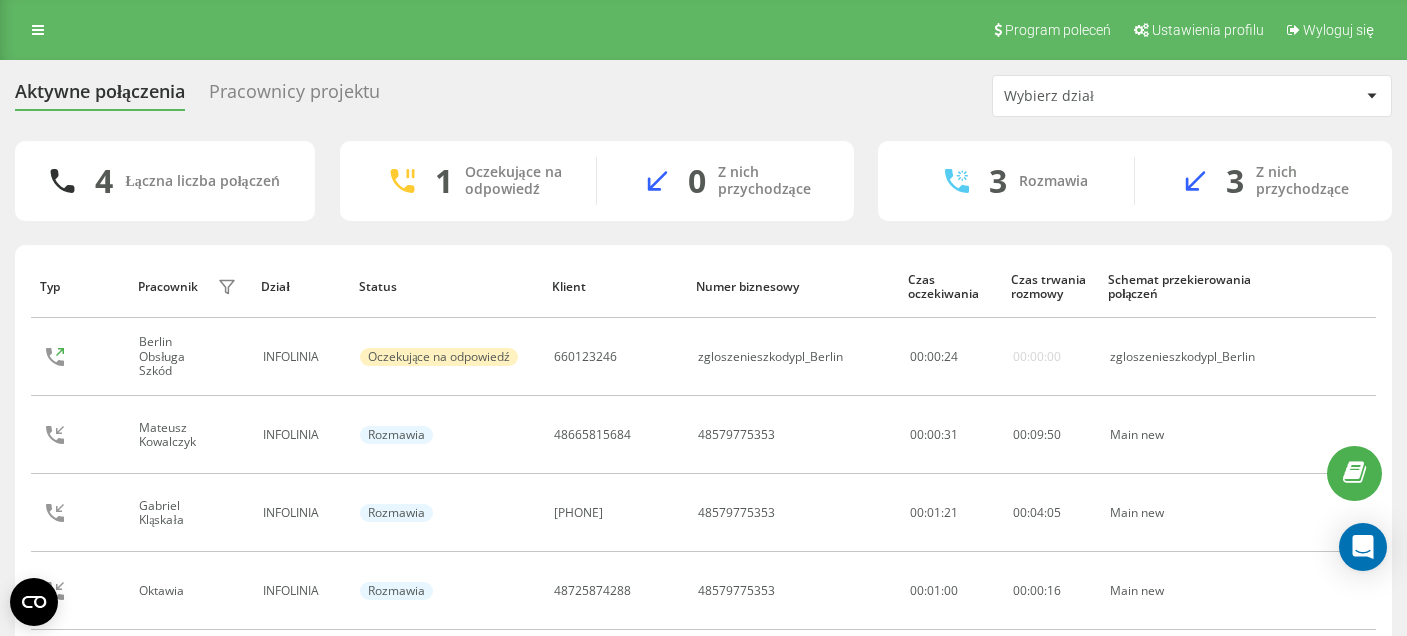 scroll, scrollTop: 0, scrollLeft: 0, axis: both 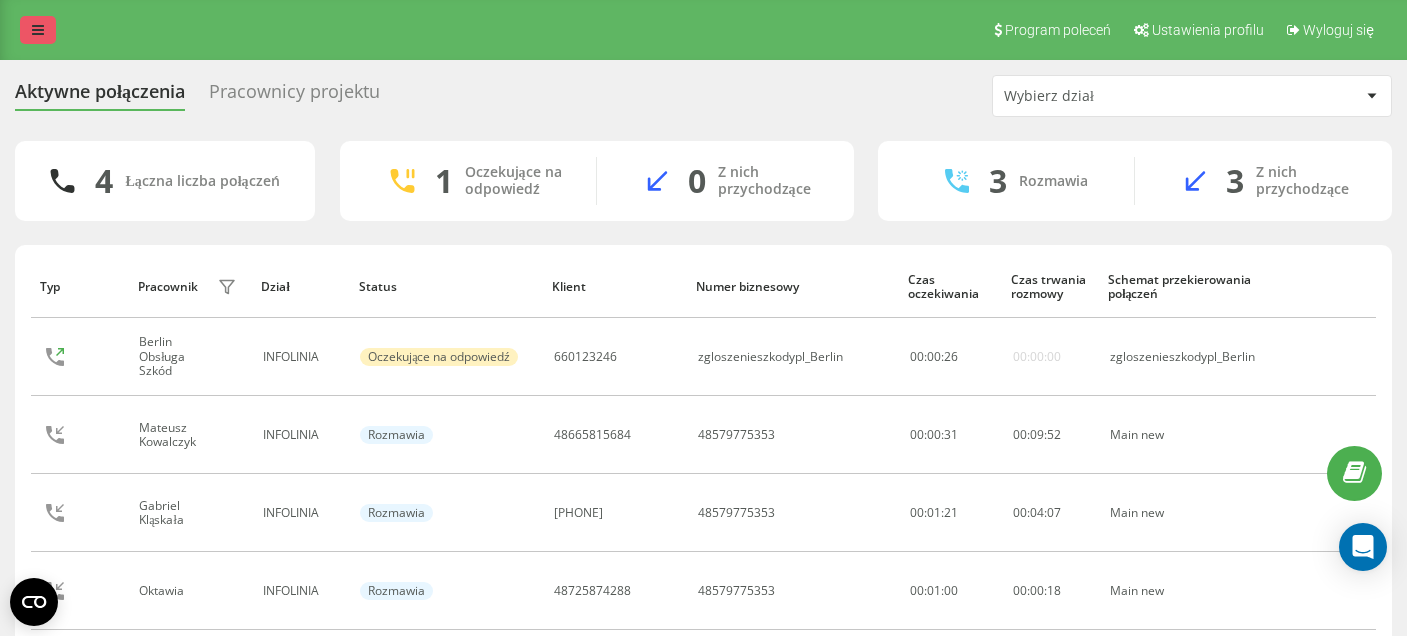 click at bounding box center [38, 30] 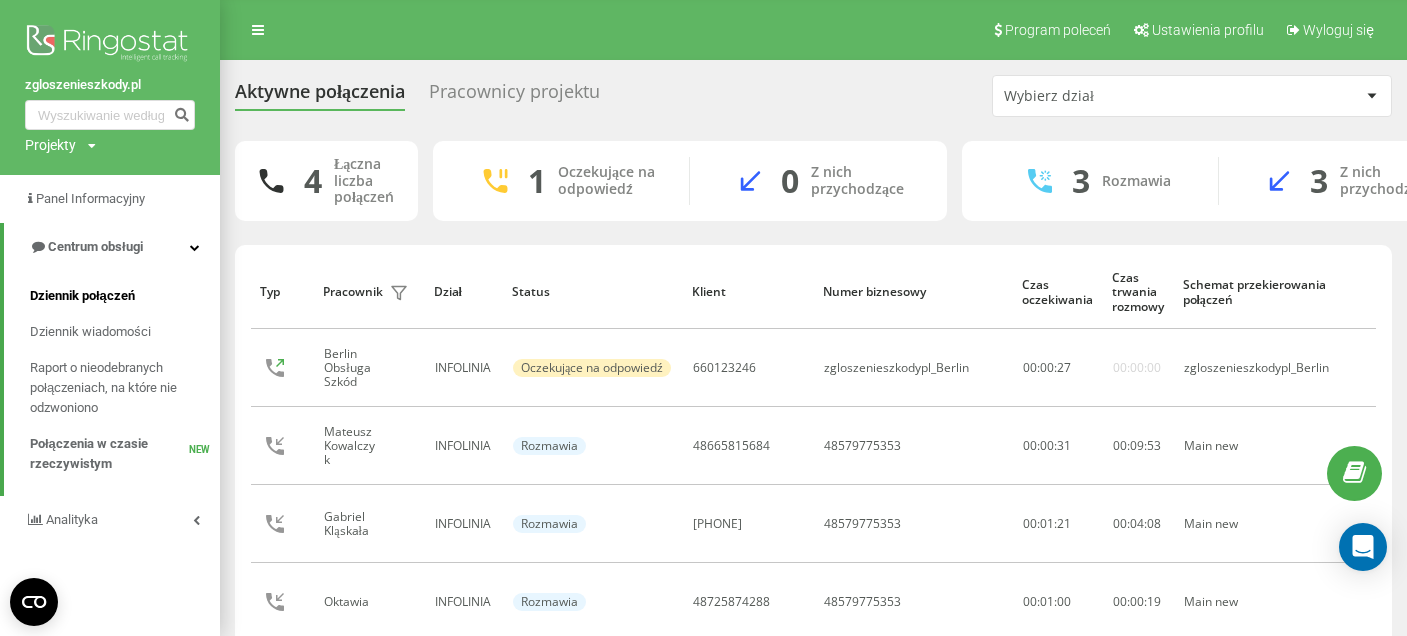 click on "Dziennik połączeń" at bounding box center [82, 296] 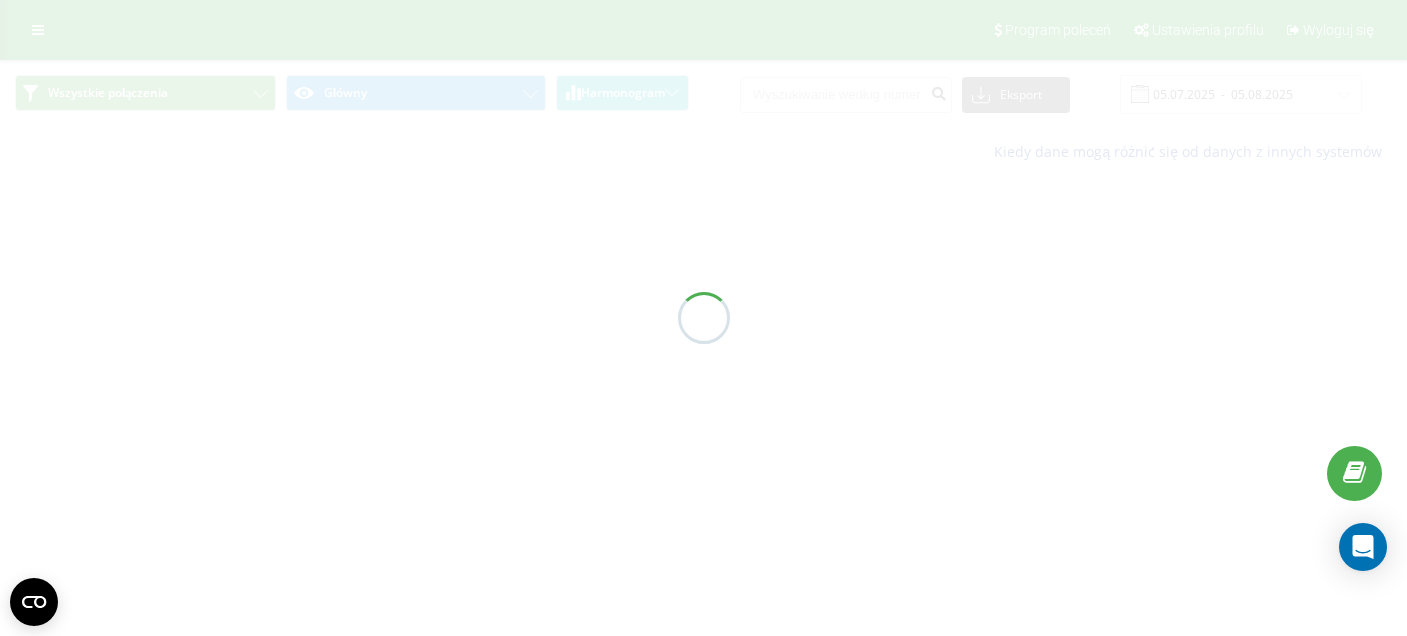 scroll, scrollTop: 0, scrollLeft: 0, axis: both 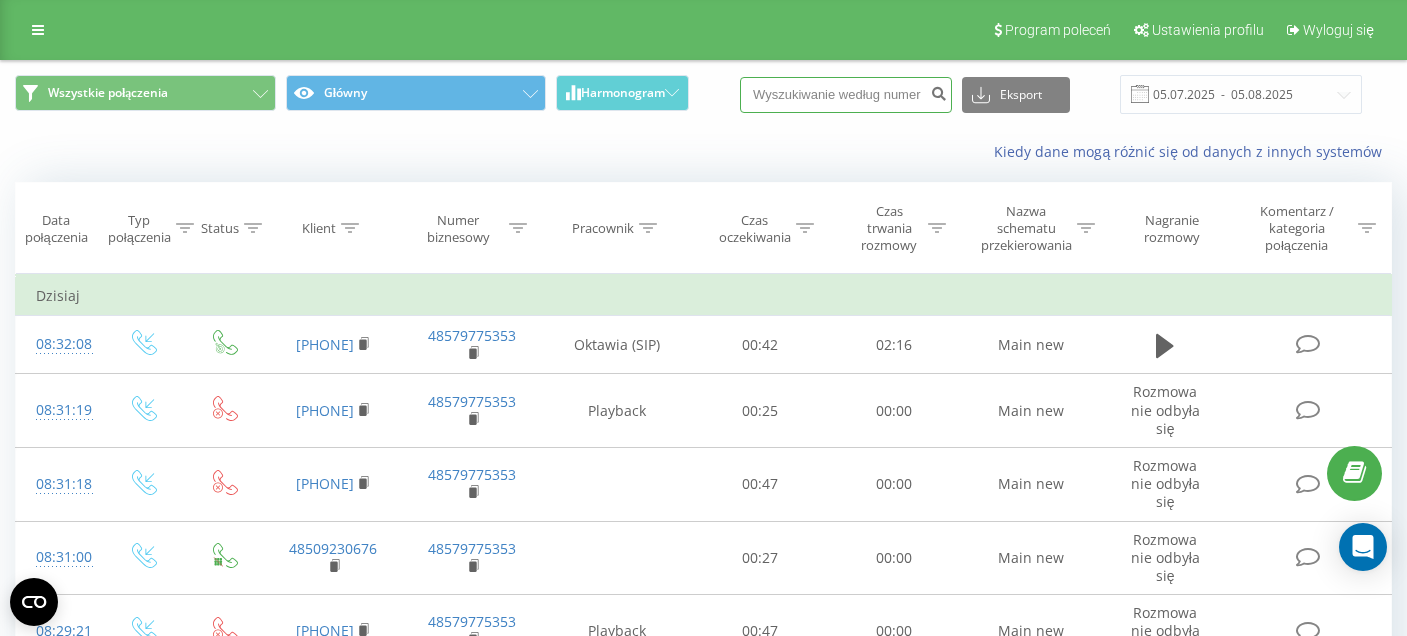 click at bounding box center (846, 95) 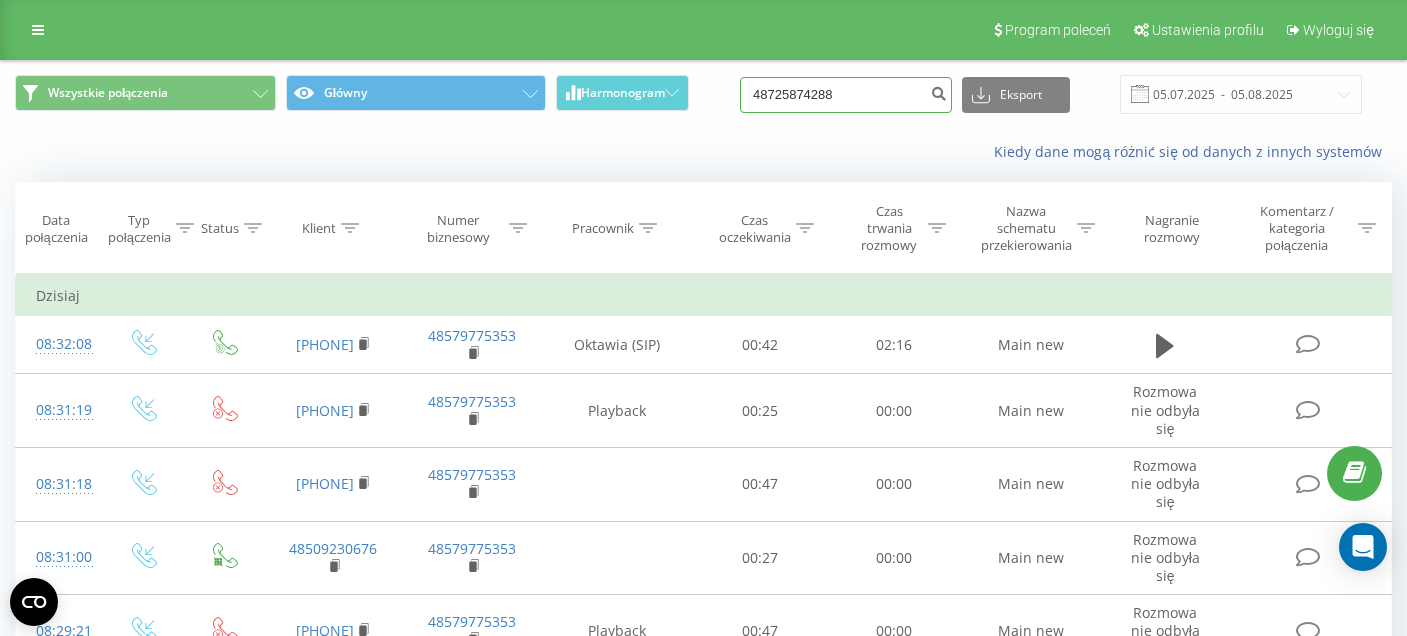 click on "48725874288" at bounding box center (846, 95) 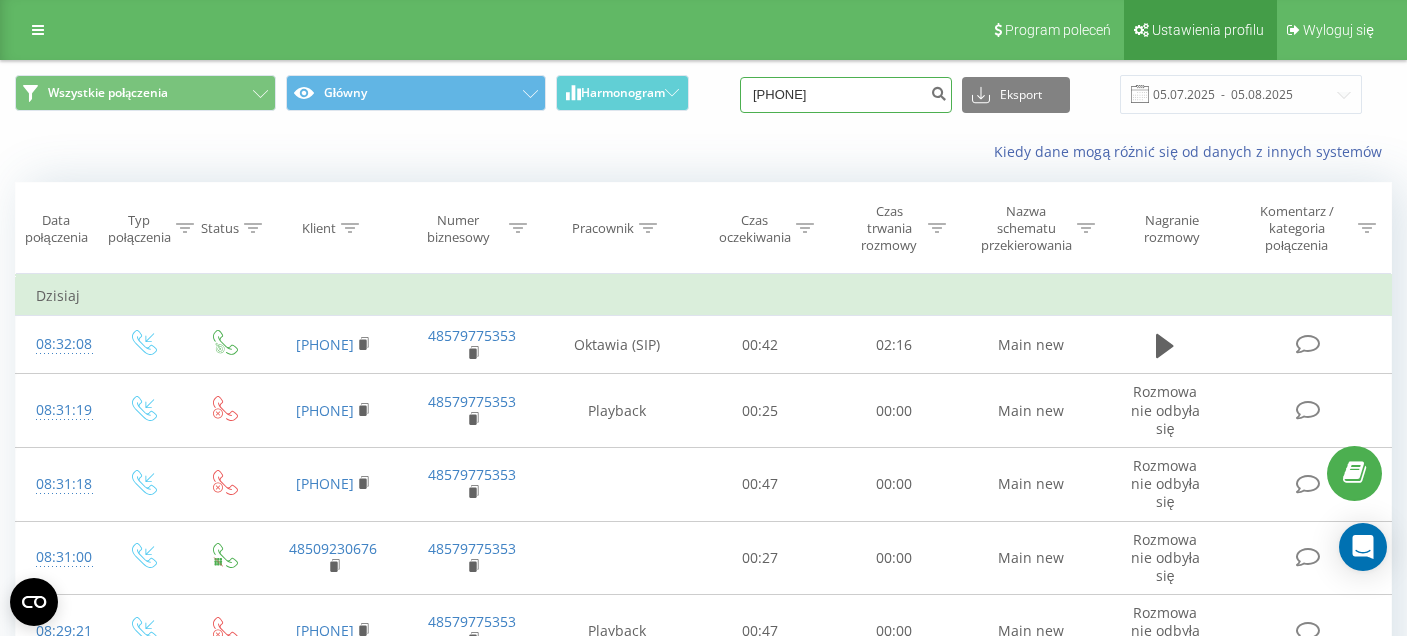 type on "725874288" 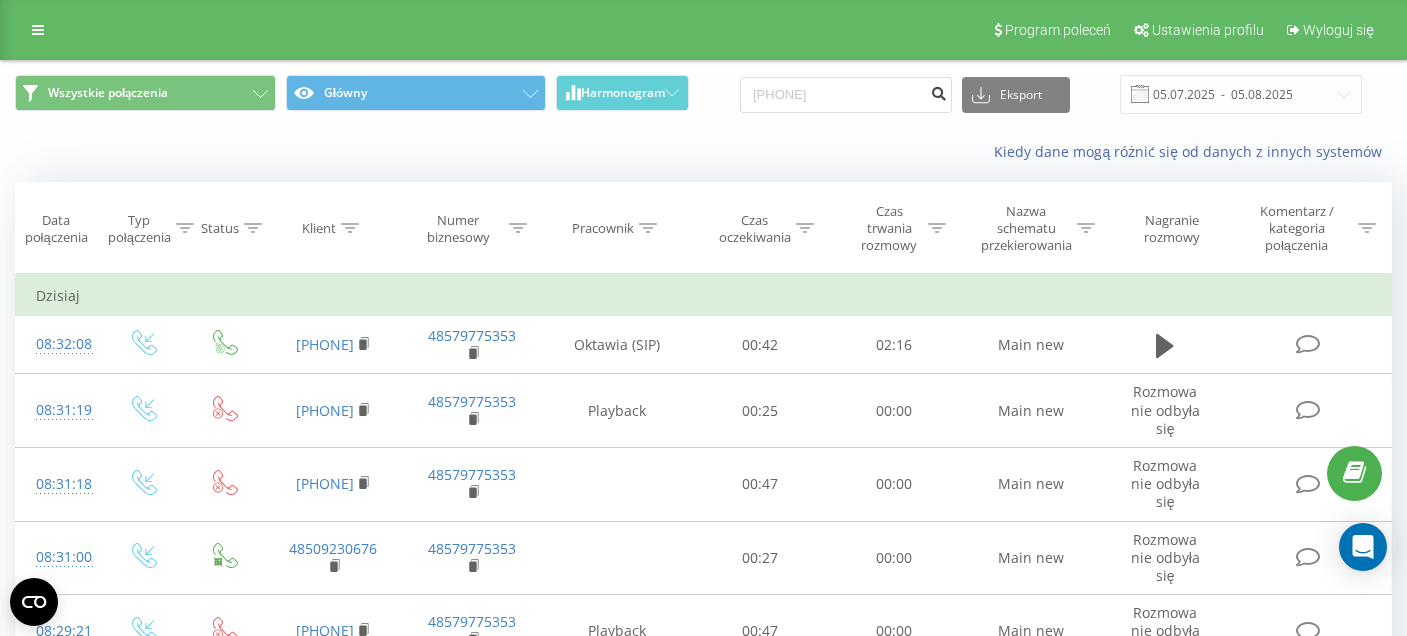 click at bounding box center (938, 91) 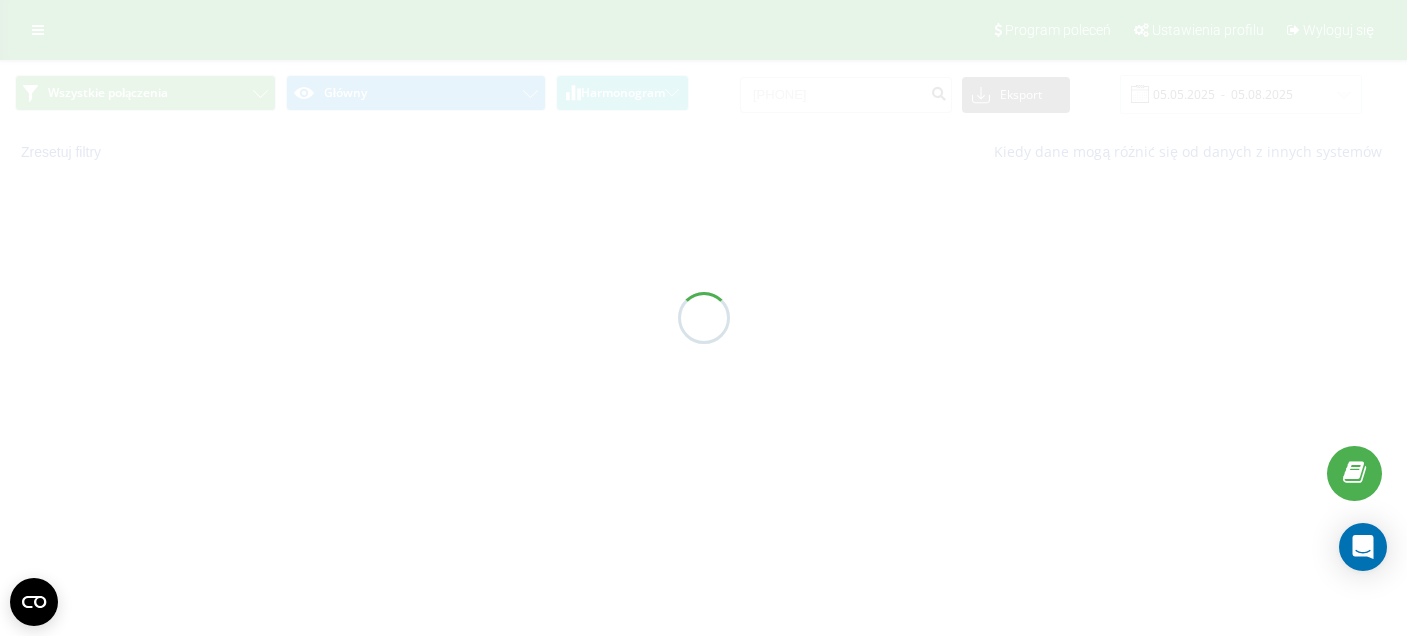 scroll, scrollTop: 0, scrollLeft: 0, axis: both 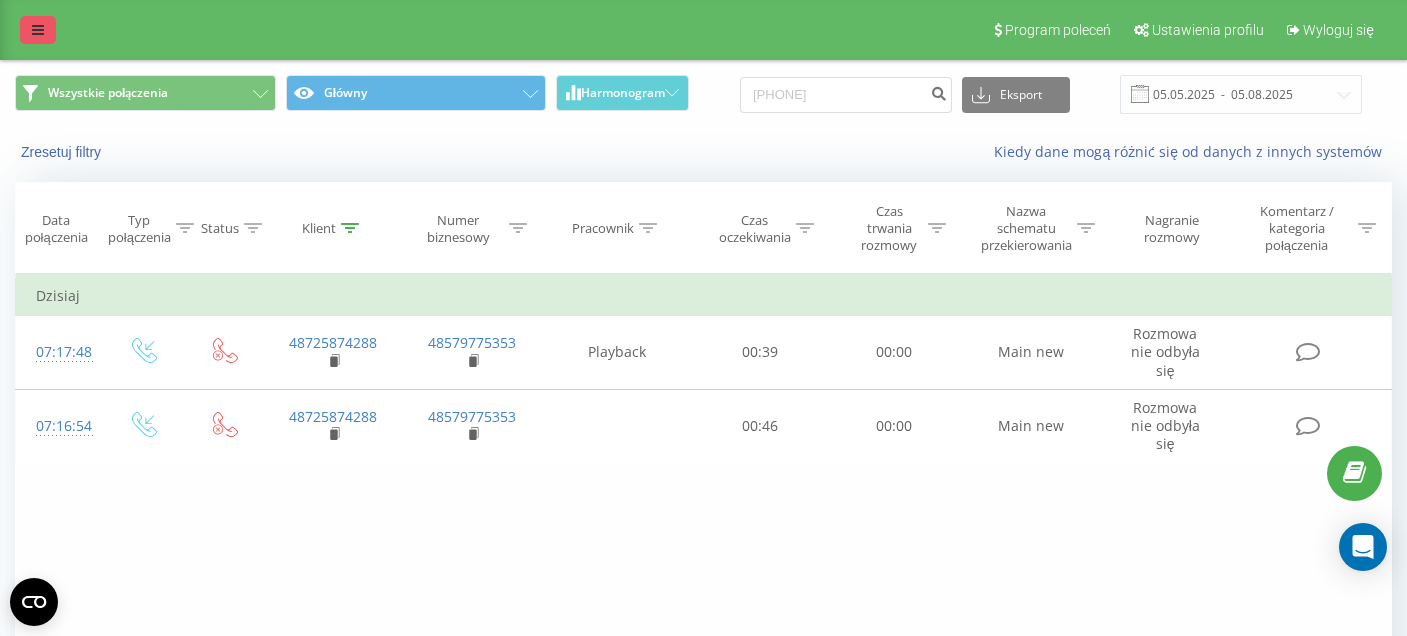 click at bounding box center (38, 30) 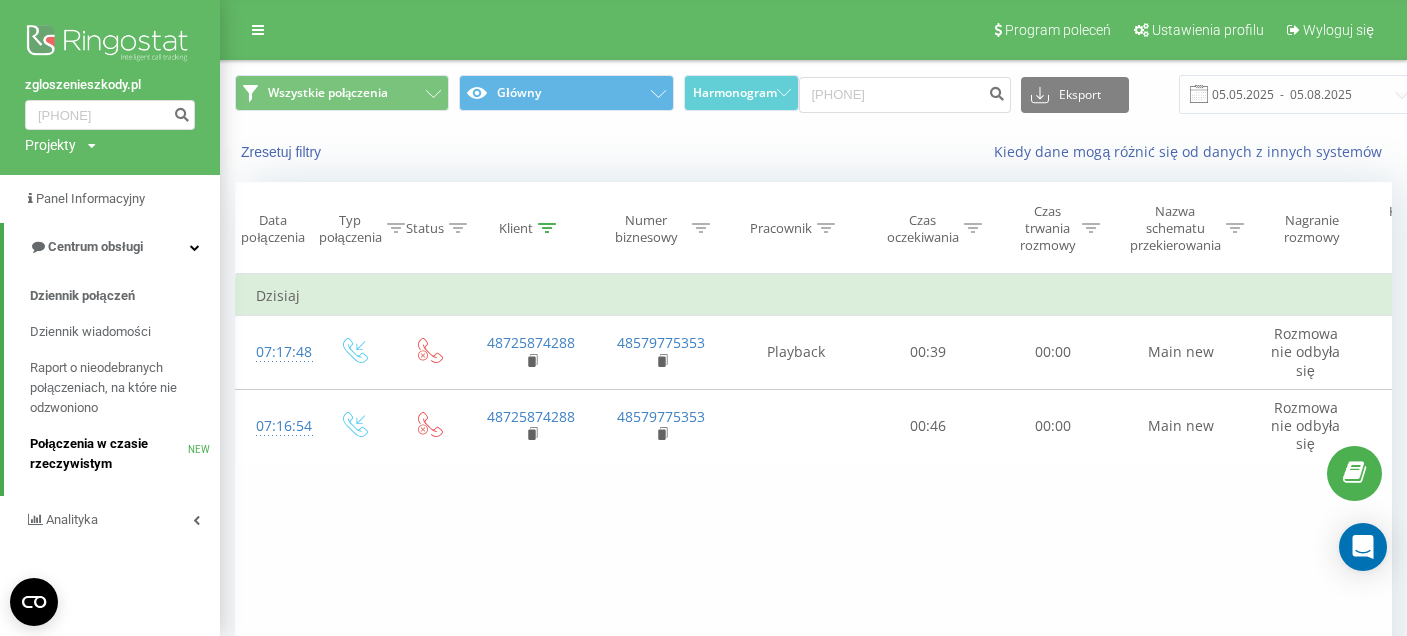 click on "Połączenia w czasie rzeczywistym" at bounding box center [109, 454] 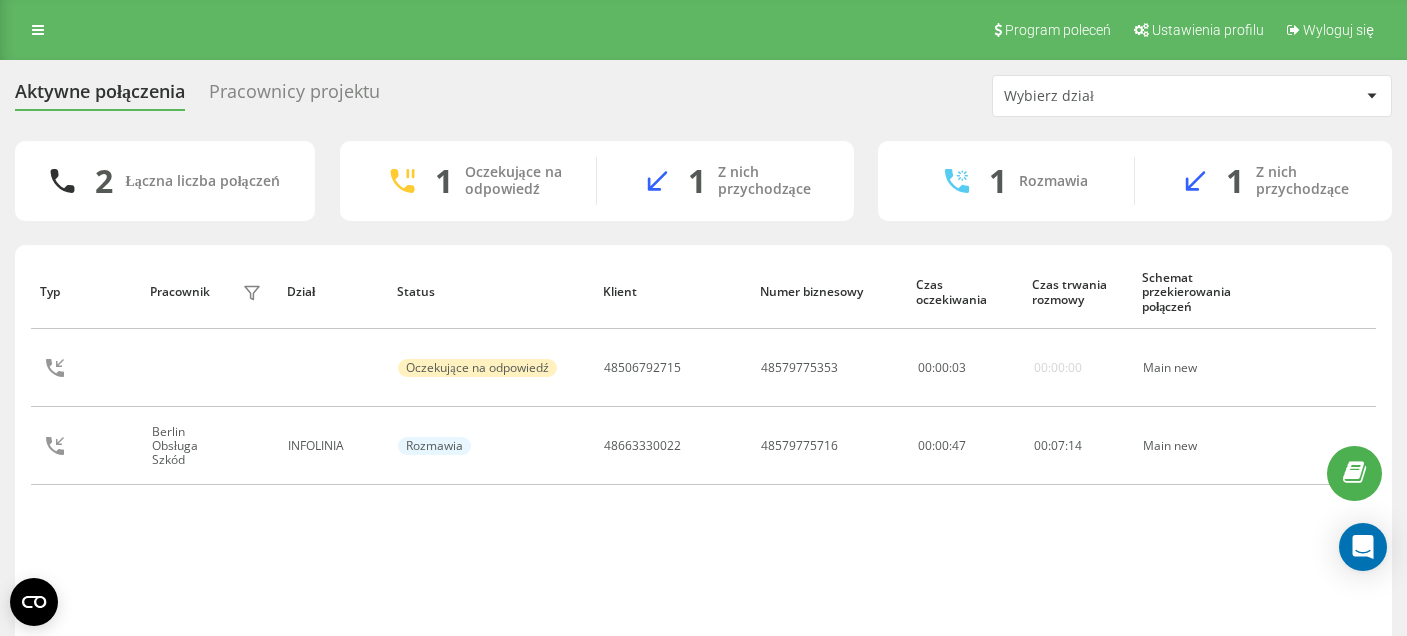 scroll, scrollTop: 0, scrollLeft: 0, axis: both 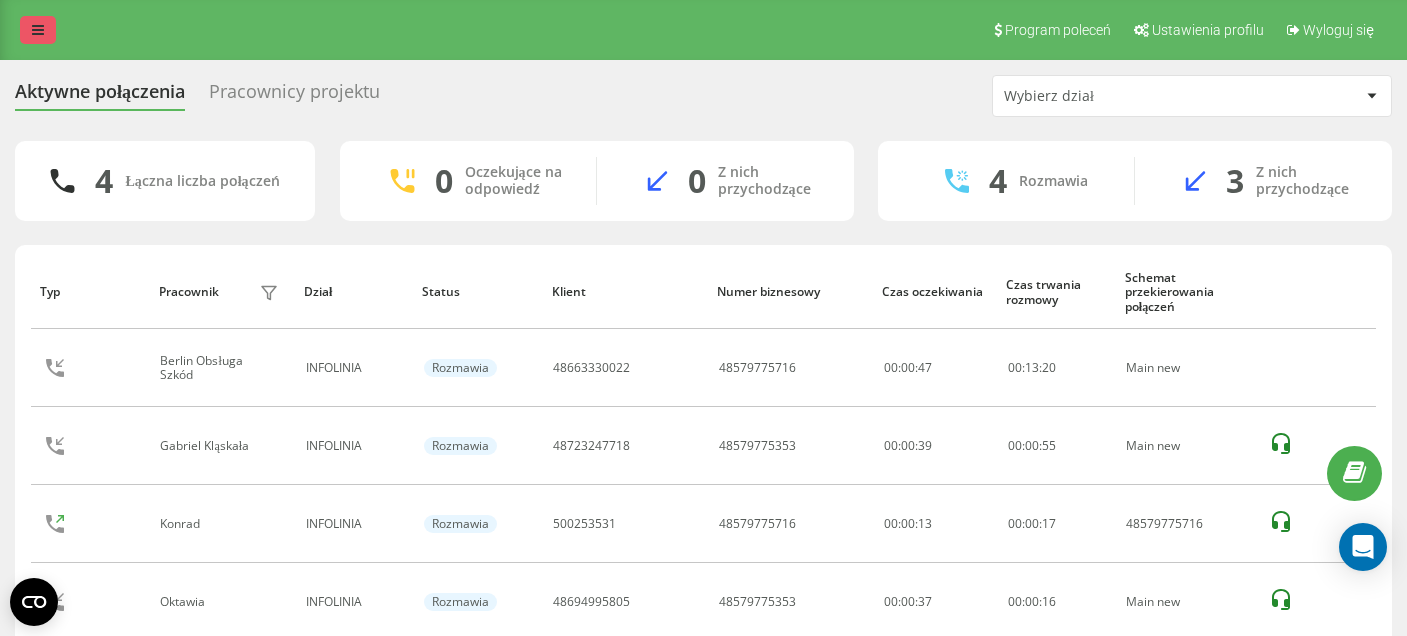 click at bounding box center (38, 30) 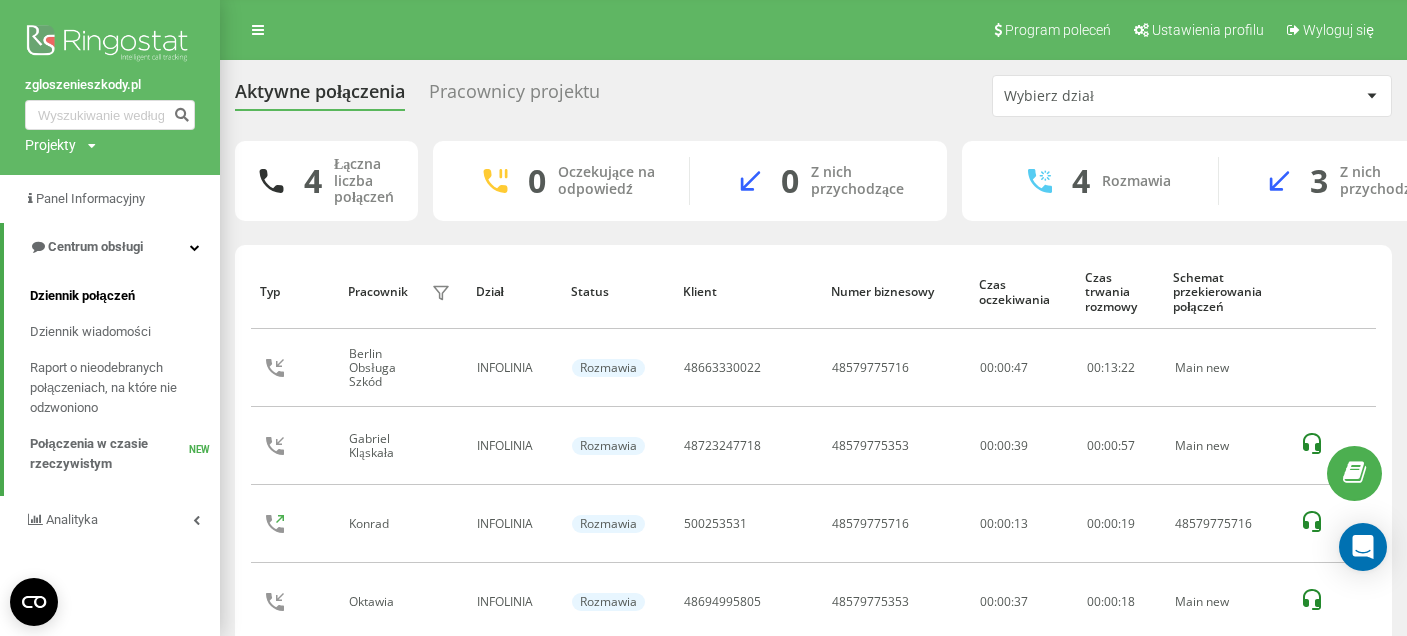 click on "Dziennik połączeń" at bounding box center (82, 296) 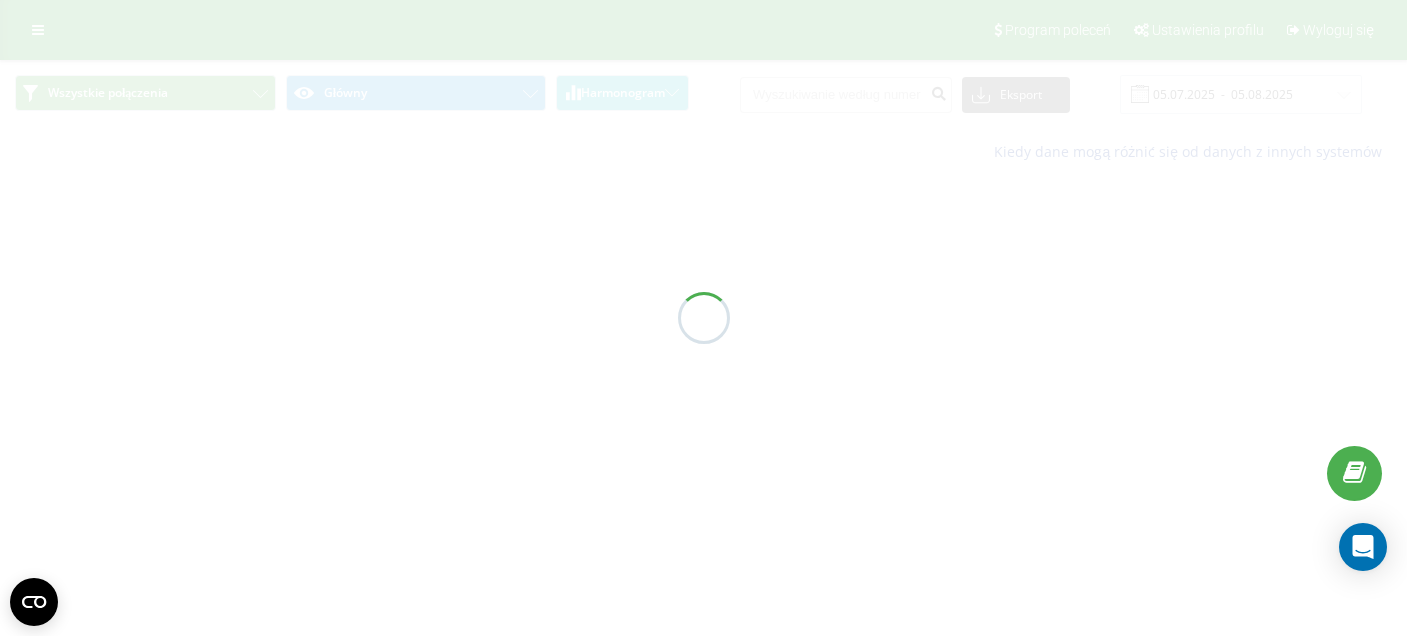 scroll, scrollTop: 0, scrollLeft: 0, axis: both 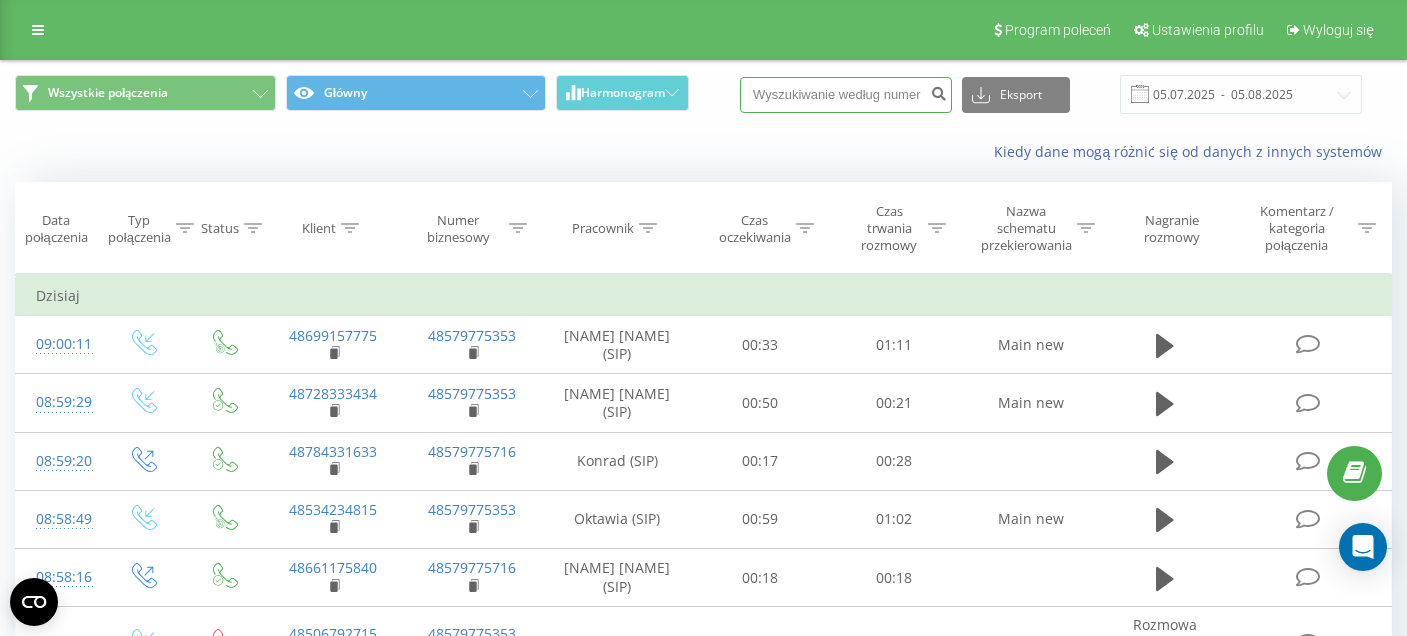 click at bounding box center (846, 95) 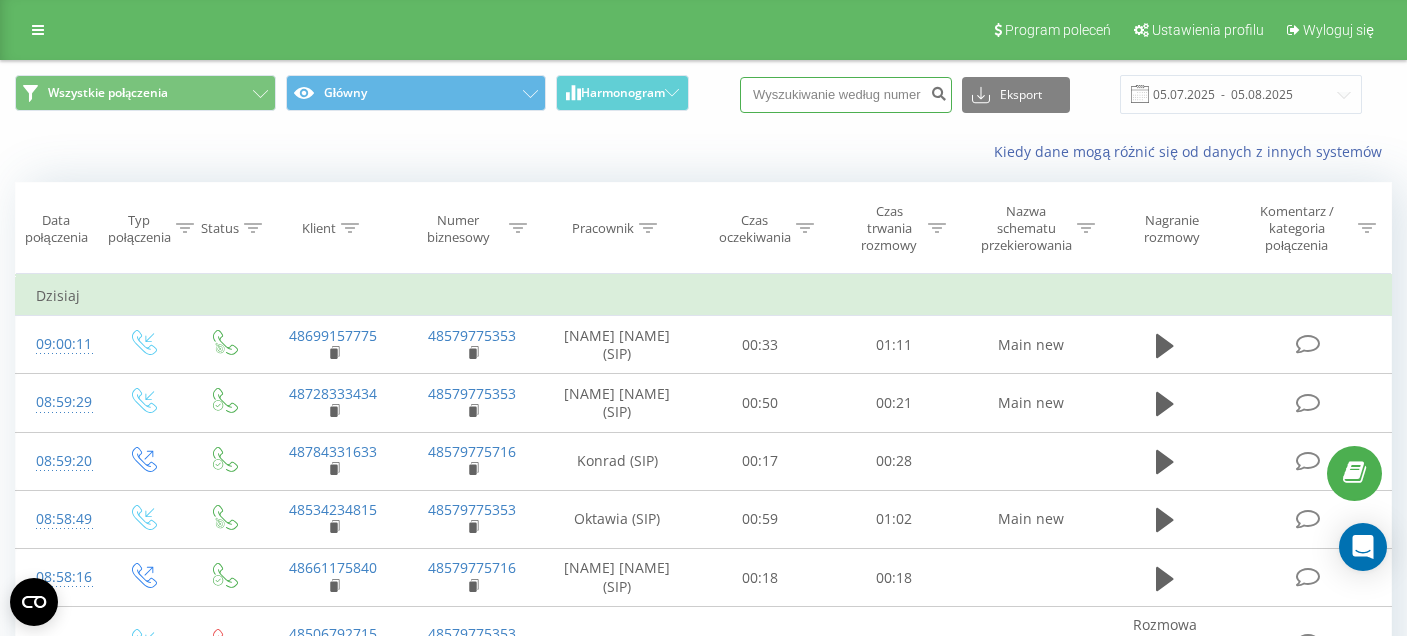 paste on "48694995805" 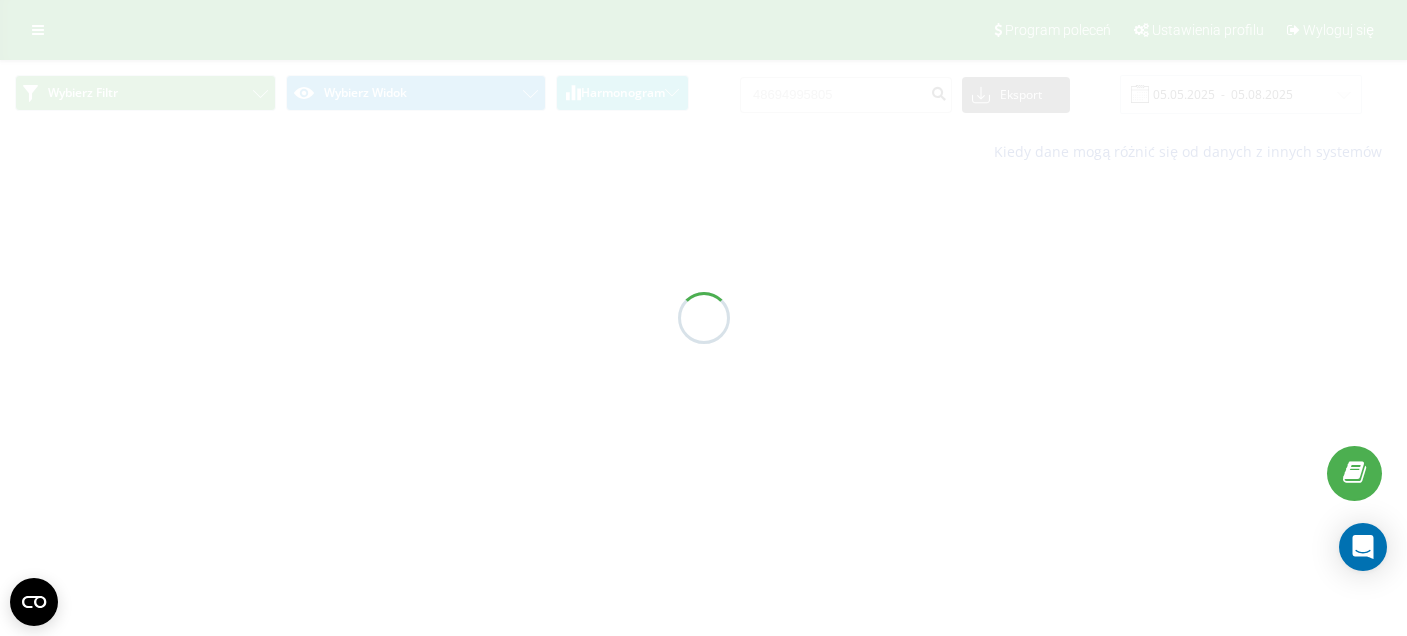 scroll, scrollTop: 0, scrollLeft: 0, axis: both 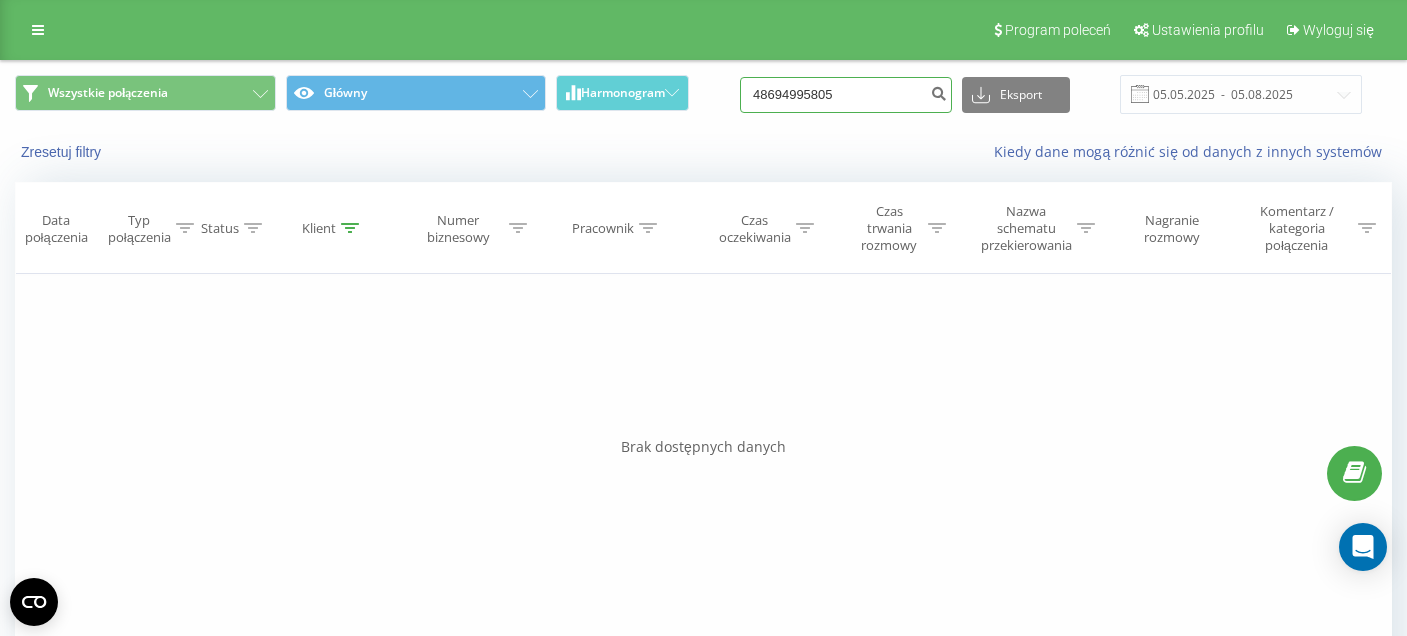 click on "48694995805" at bounding box center (846, 95) 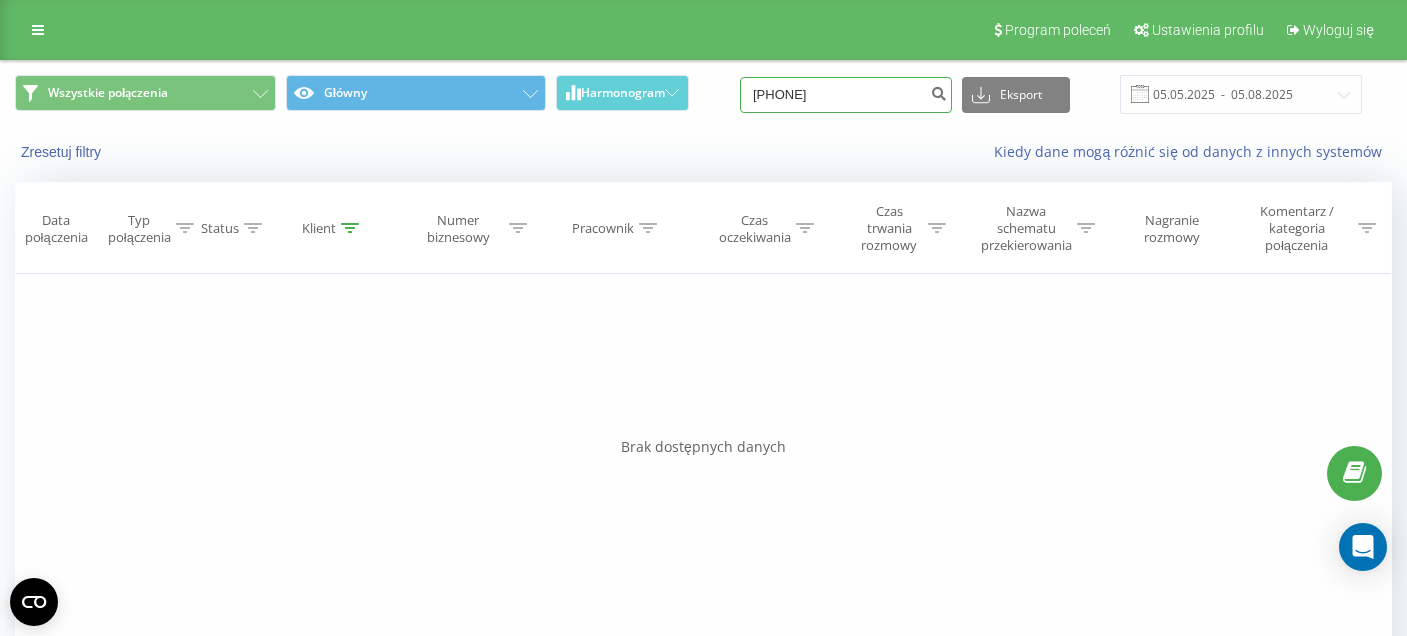 click on "[PHONE]" at bounding box center (846, 95) 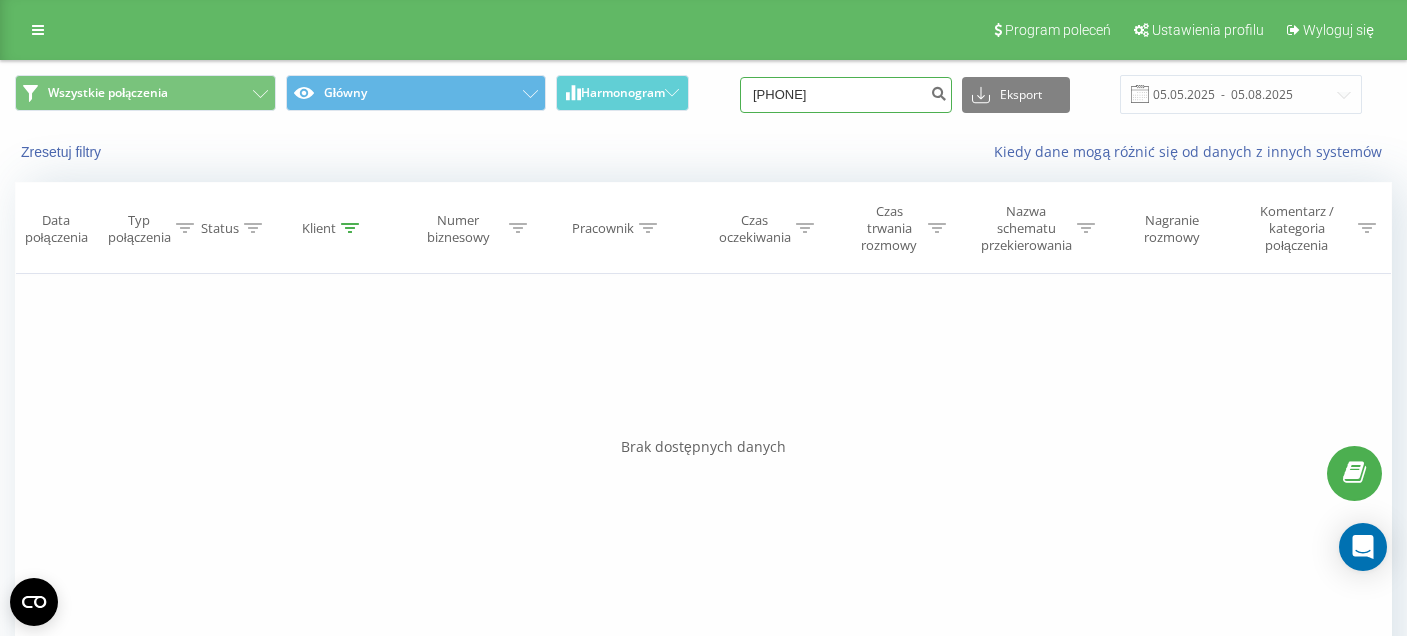 click on "694 995 805" at bounding box center (846, 95) 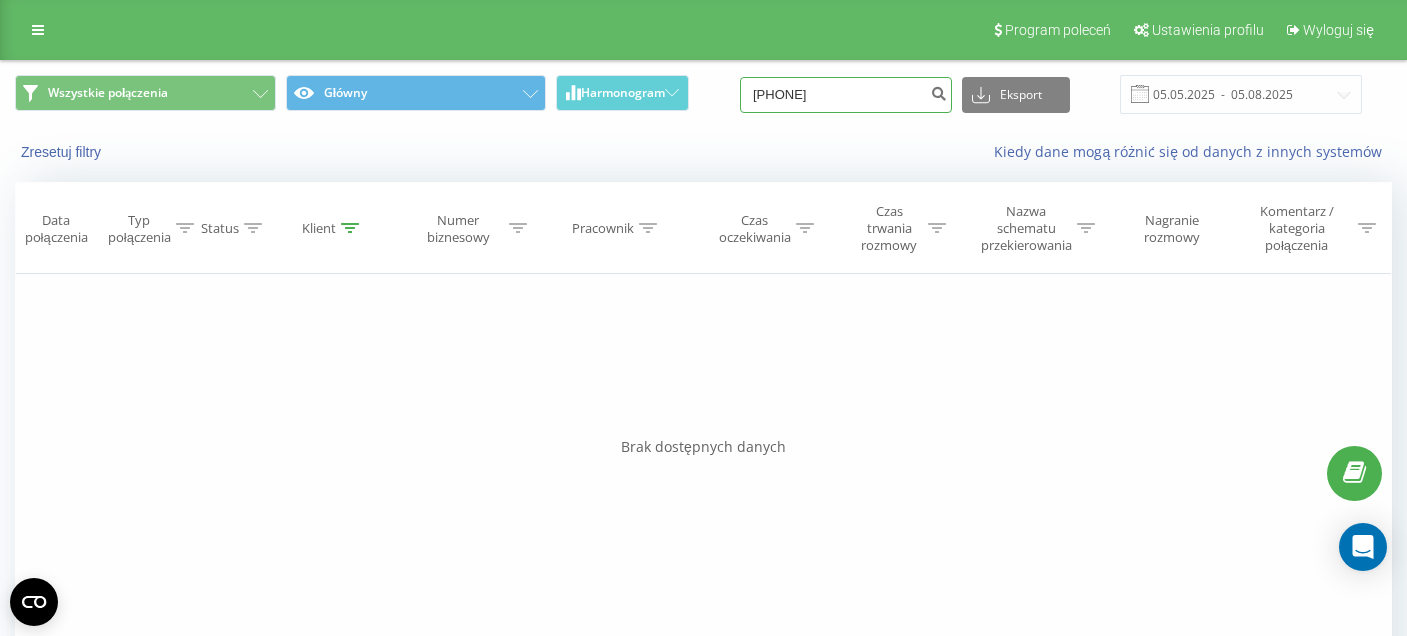 click on "694 995 805" at bounding box center (846, 95) 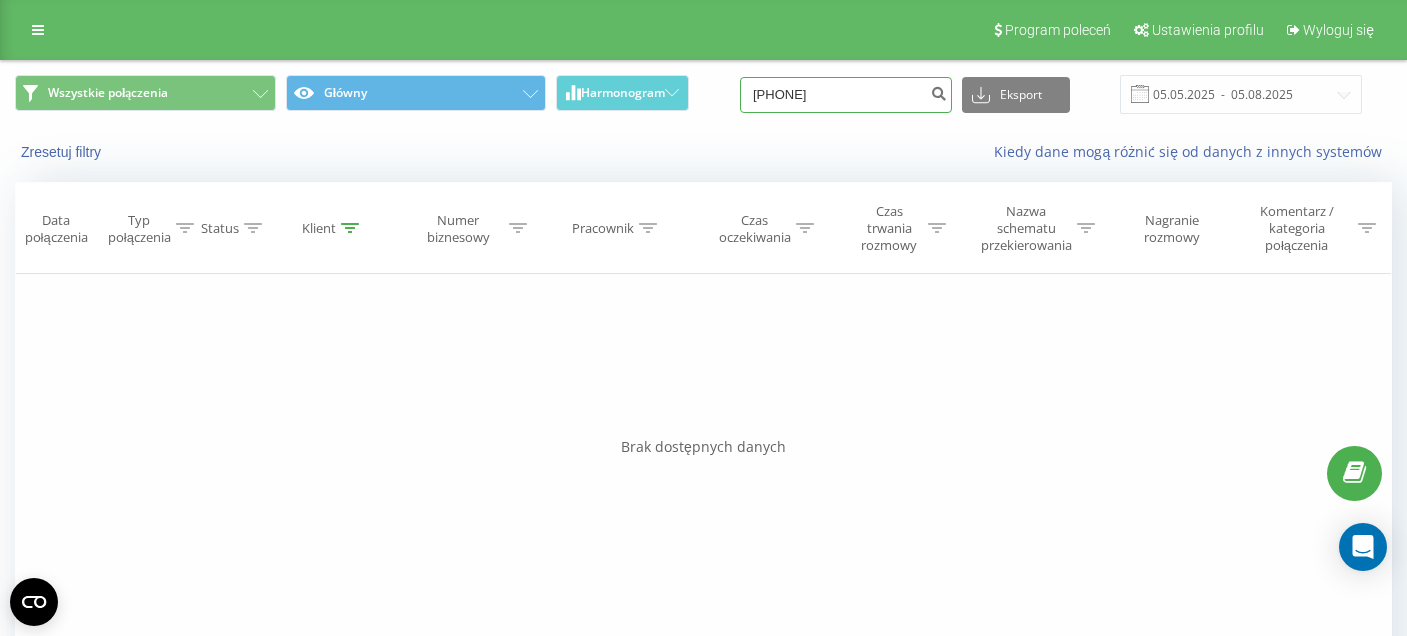 type on "694995805" 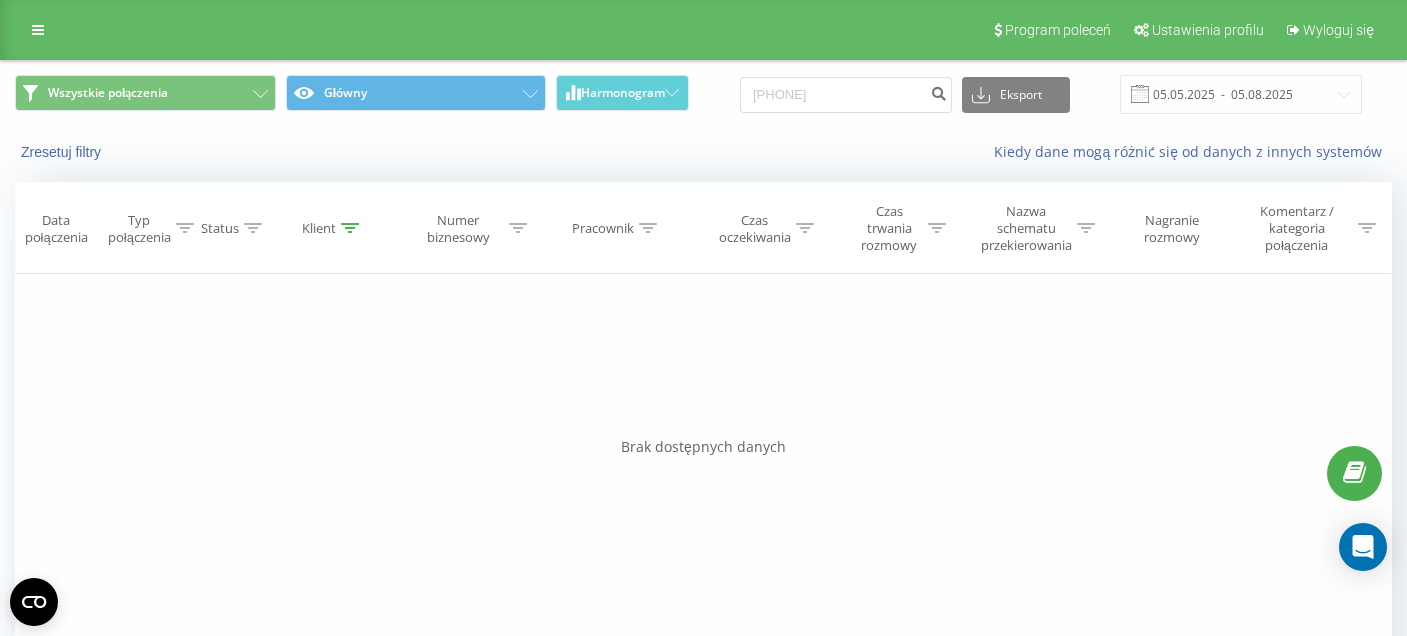 click on "Zresetuj filtry Kiedy dane mogą różnić się od danych z innych systemów" at bounding box center (703, 152) 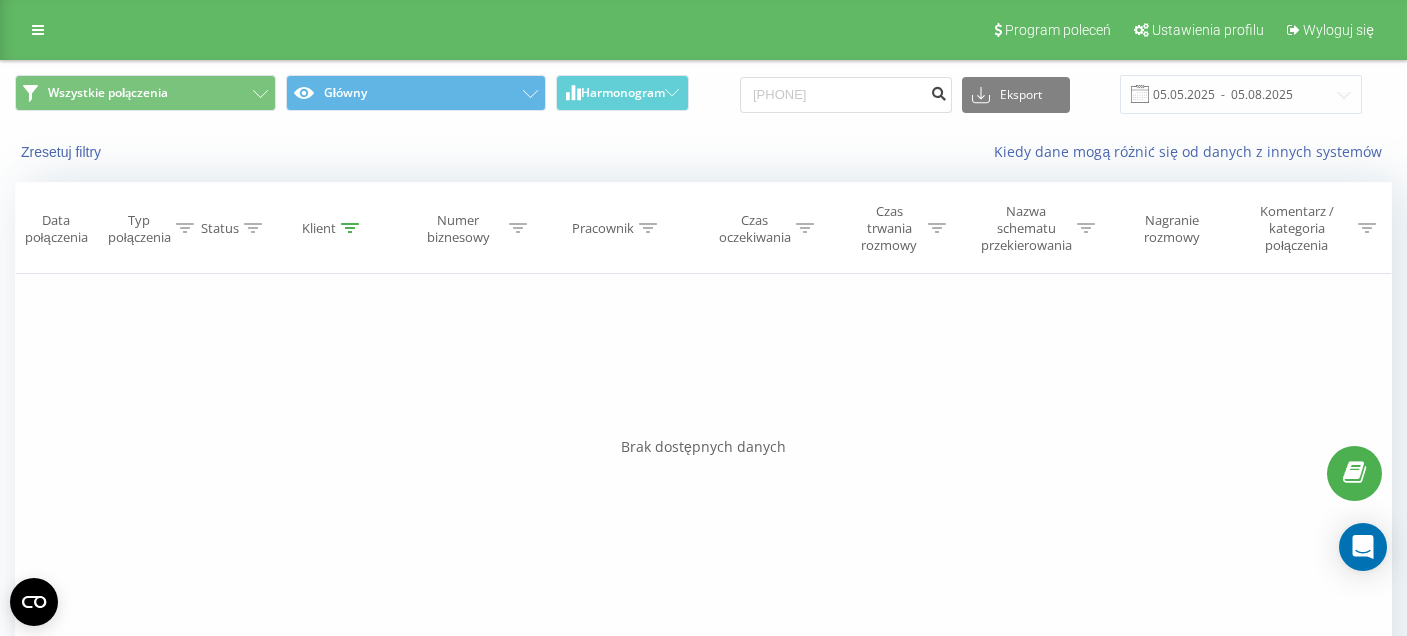 click at bounding box center [938, 91] 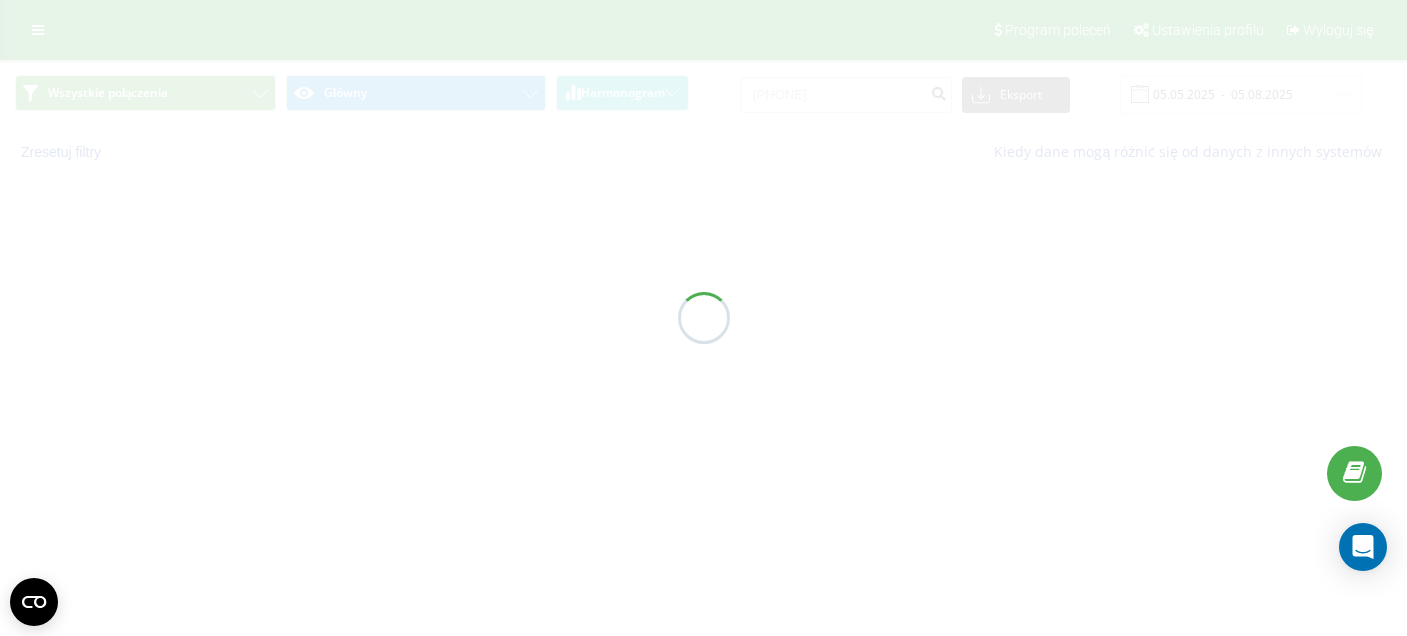 scroll, scrollTop: 0, scrollLeft: 0, axis: both 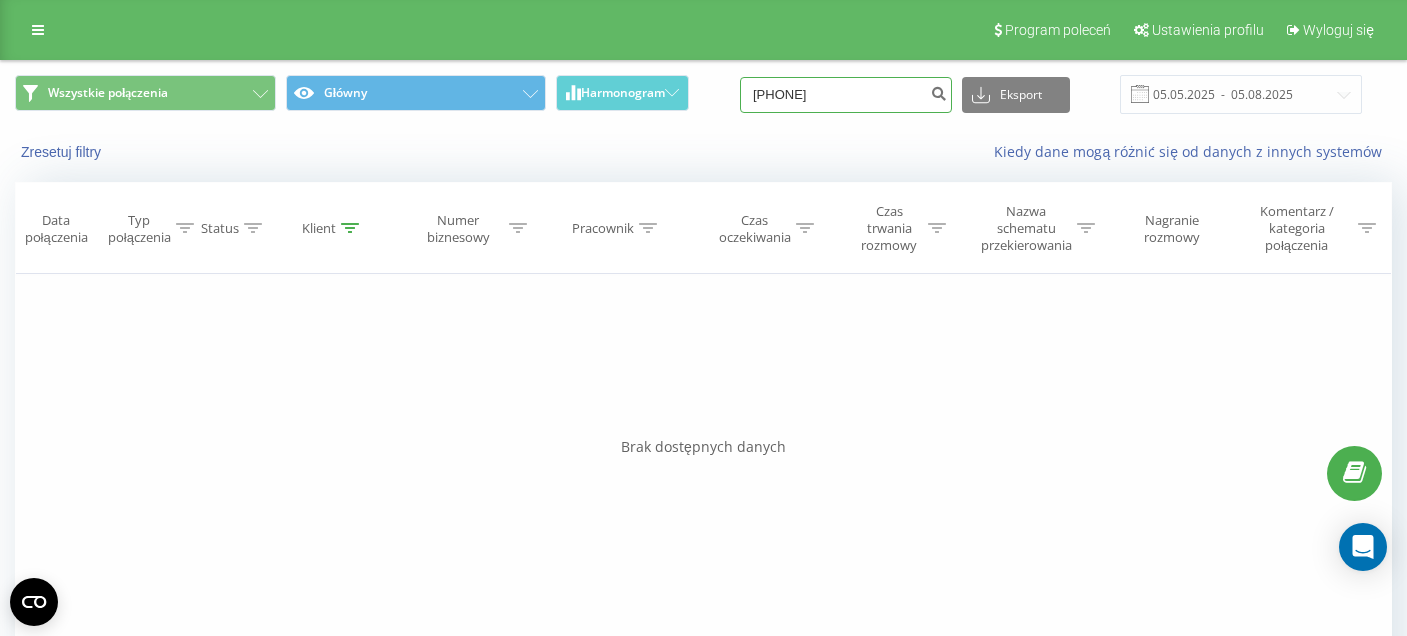 click on "694995805" at bounding box center [846, 95] 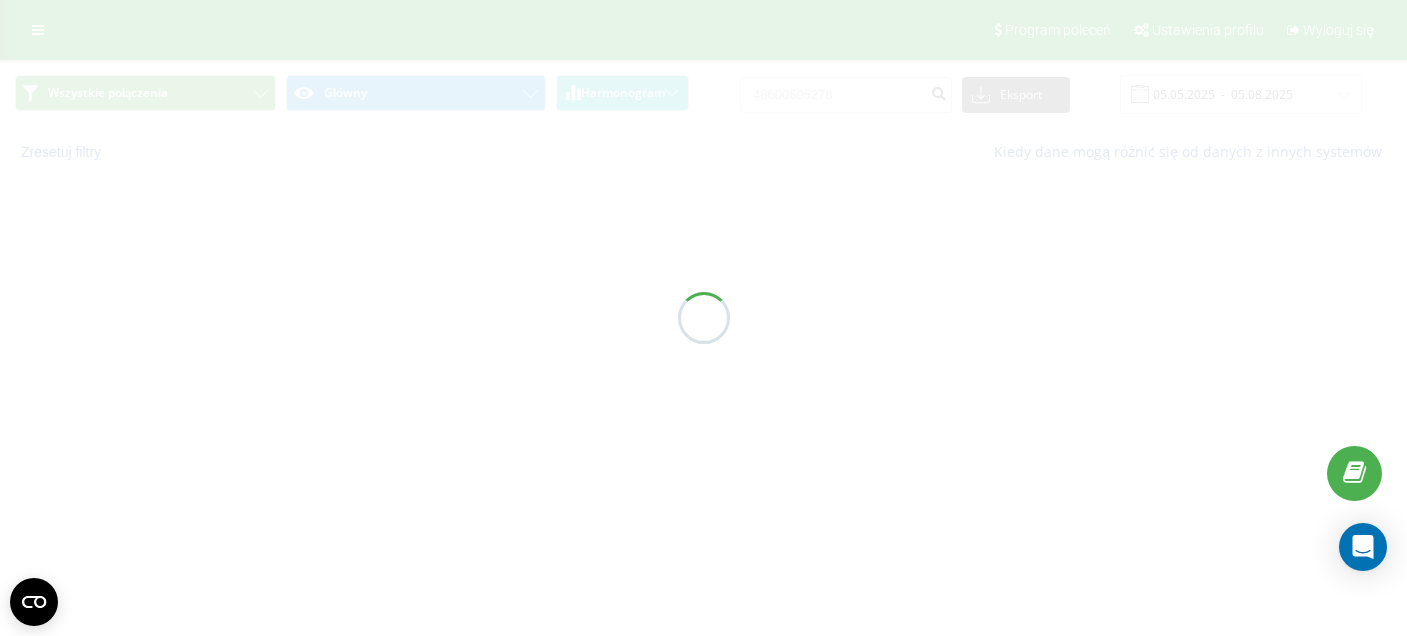 scroll, scrollTop: 0, scrollLeft: 0, axis: both 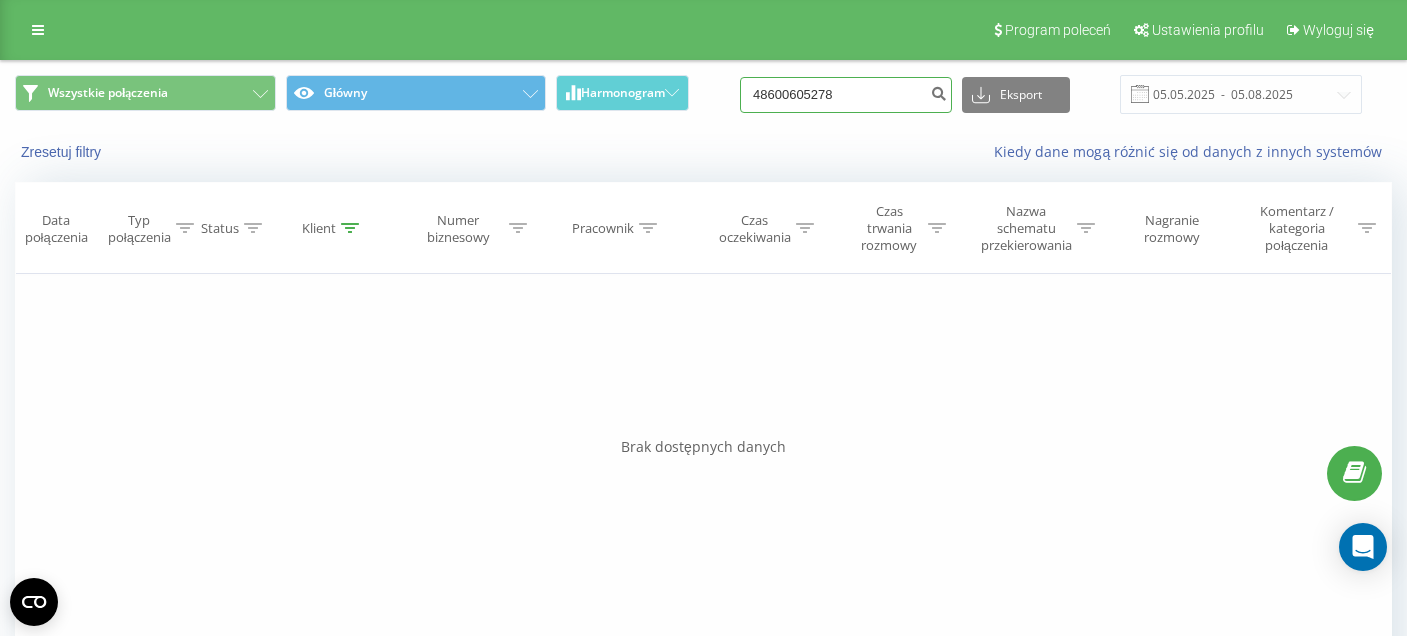 click on "48600605278" at bounding box center [846, 95] 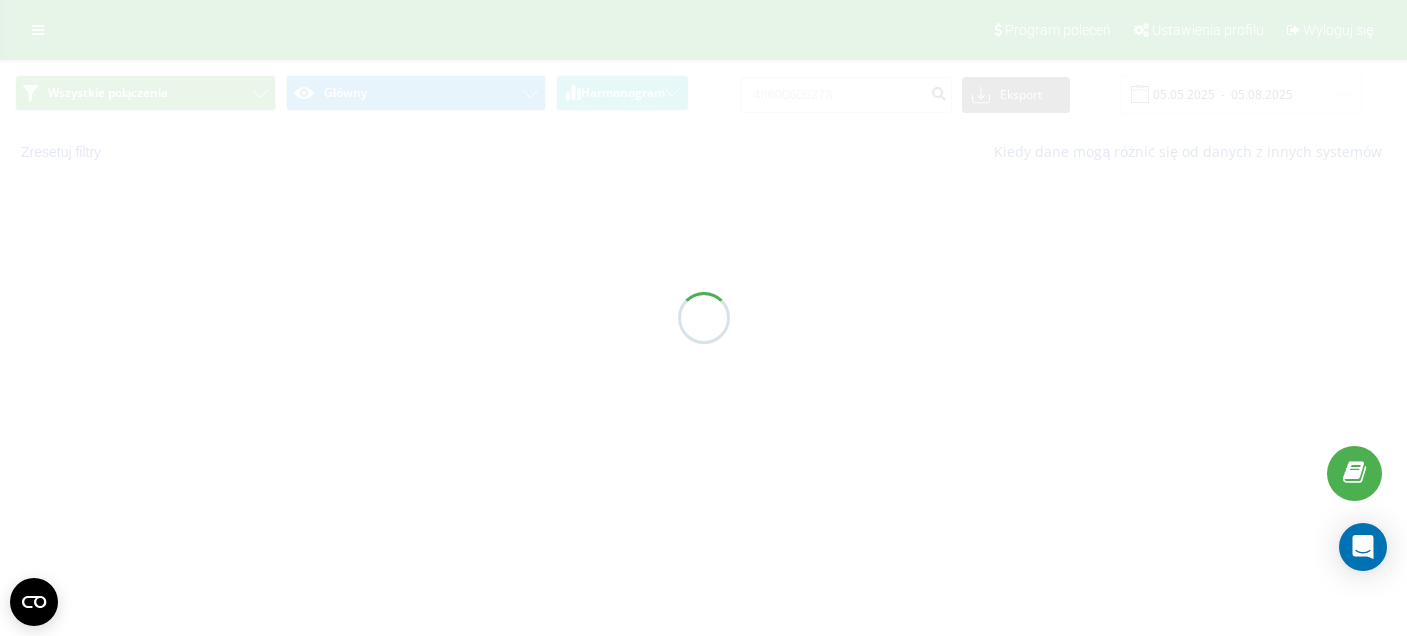 scroll, scrollTop: 0, scrollLeft: 0, axis: both 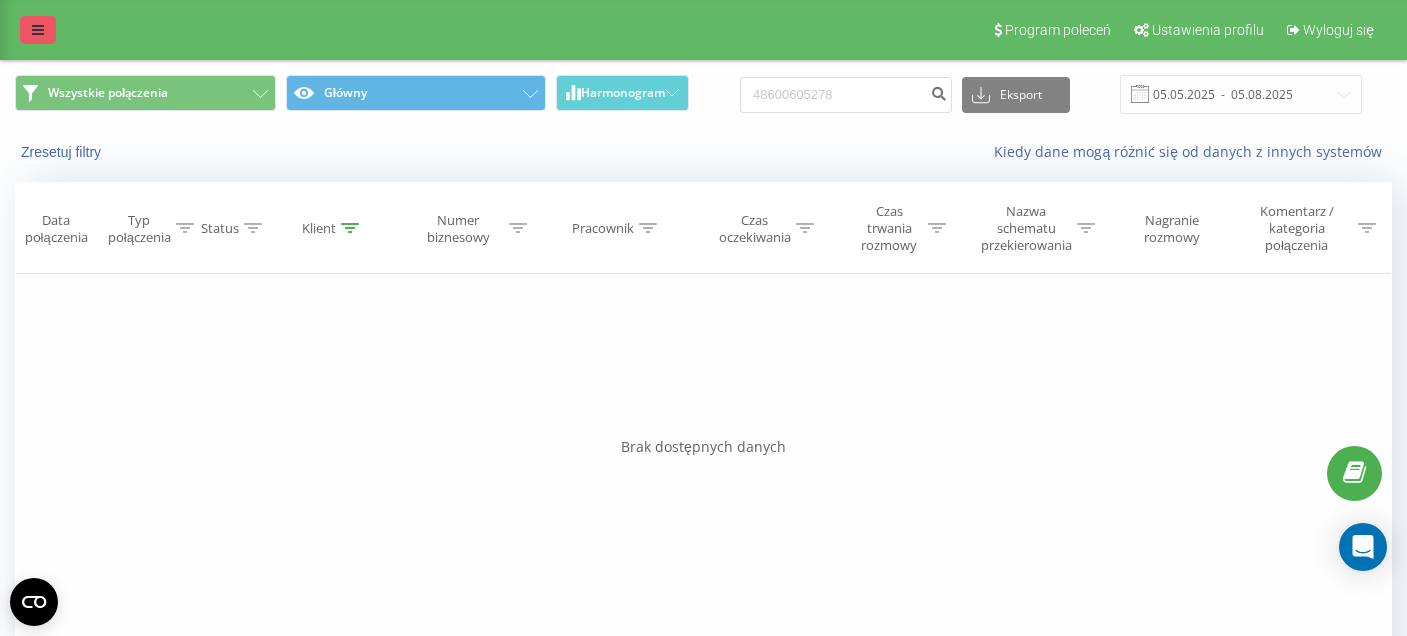 click at bounding box center (38, 30) 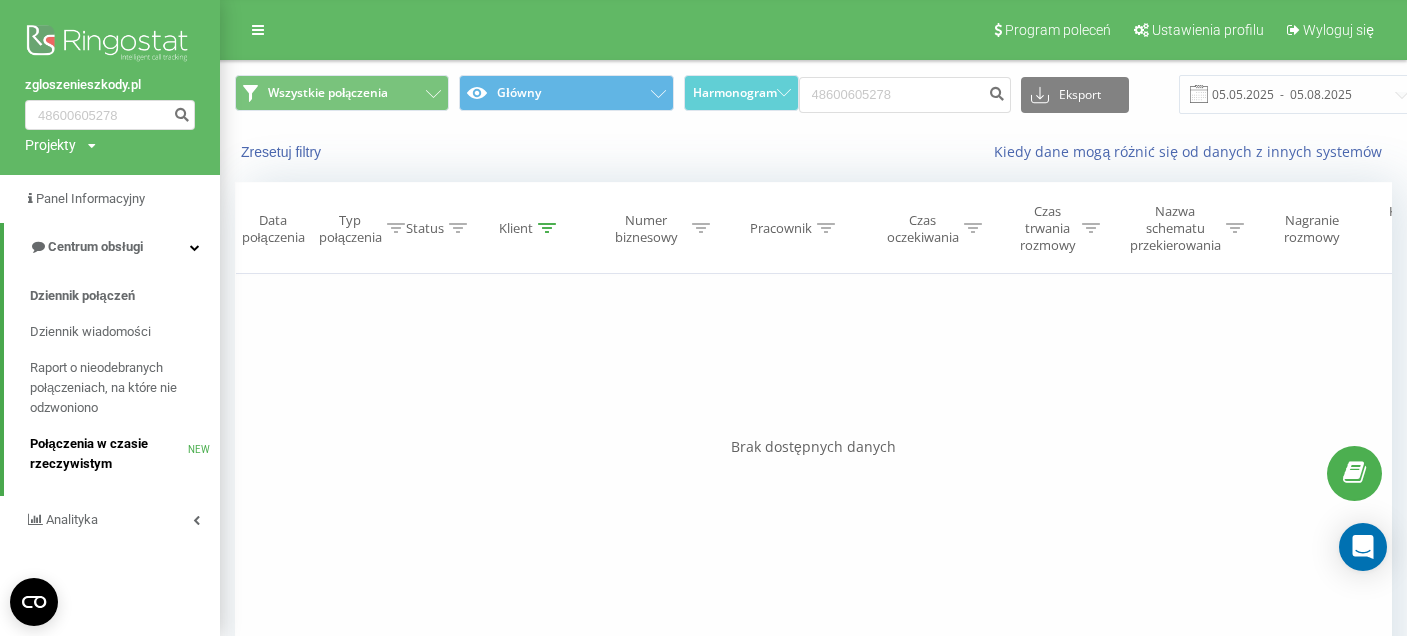 click on "Połączenia w czasie rzeczywistym" at bounding box center (109, 454) 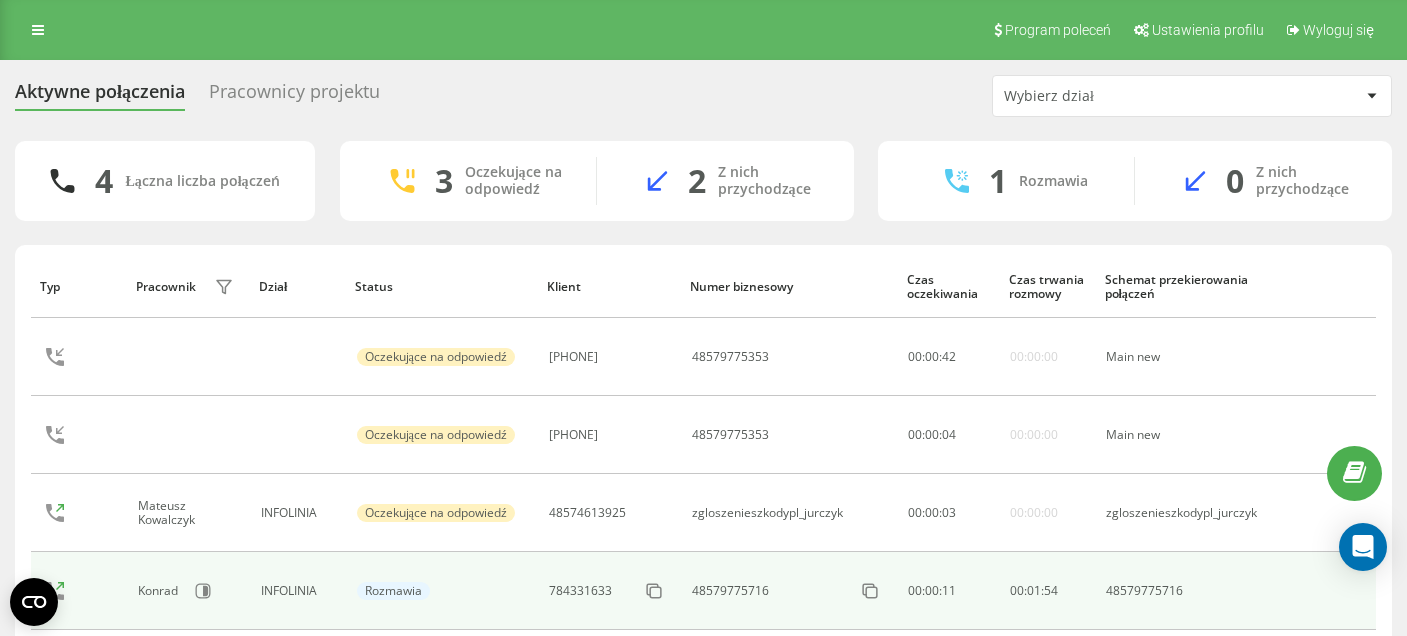 scroll, scrollTop: 0, scrollLeft: 0, axis: both 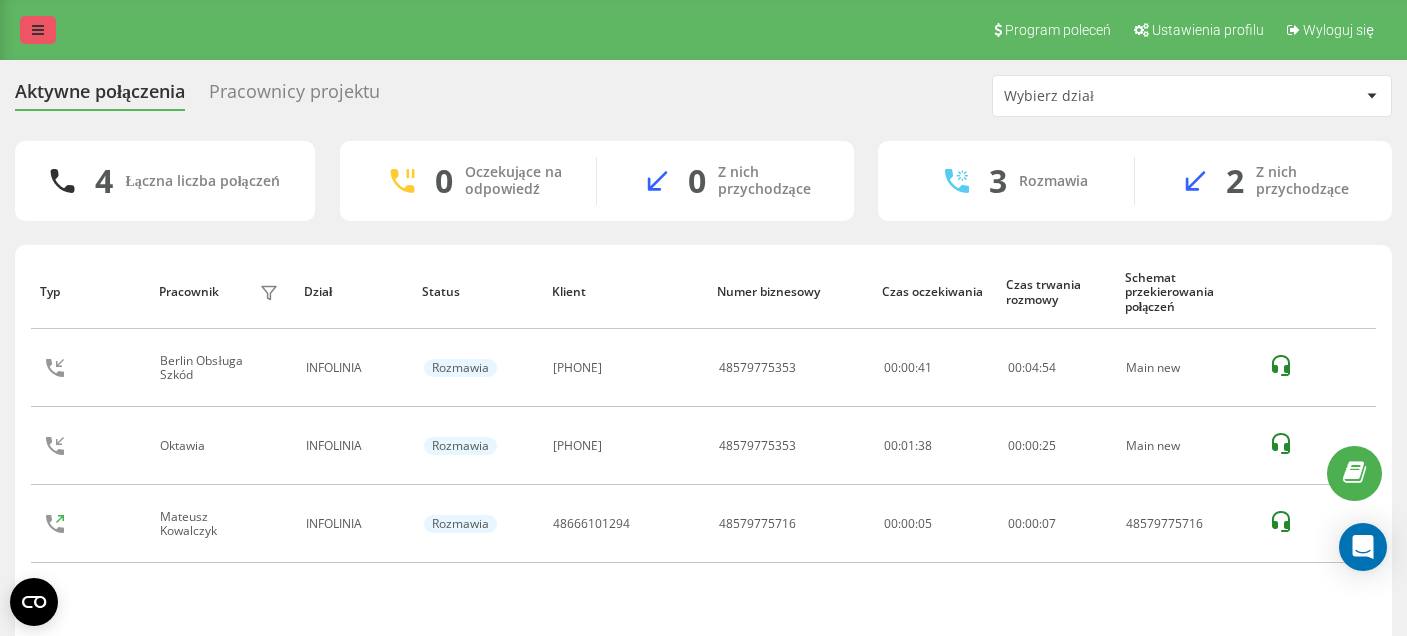 click at bounding box center [38, 30] 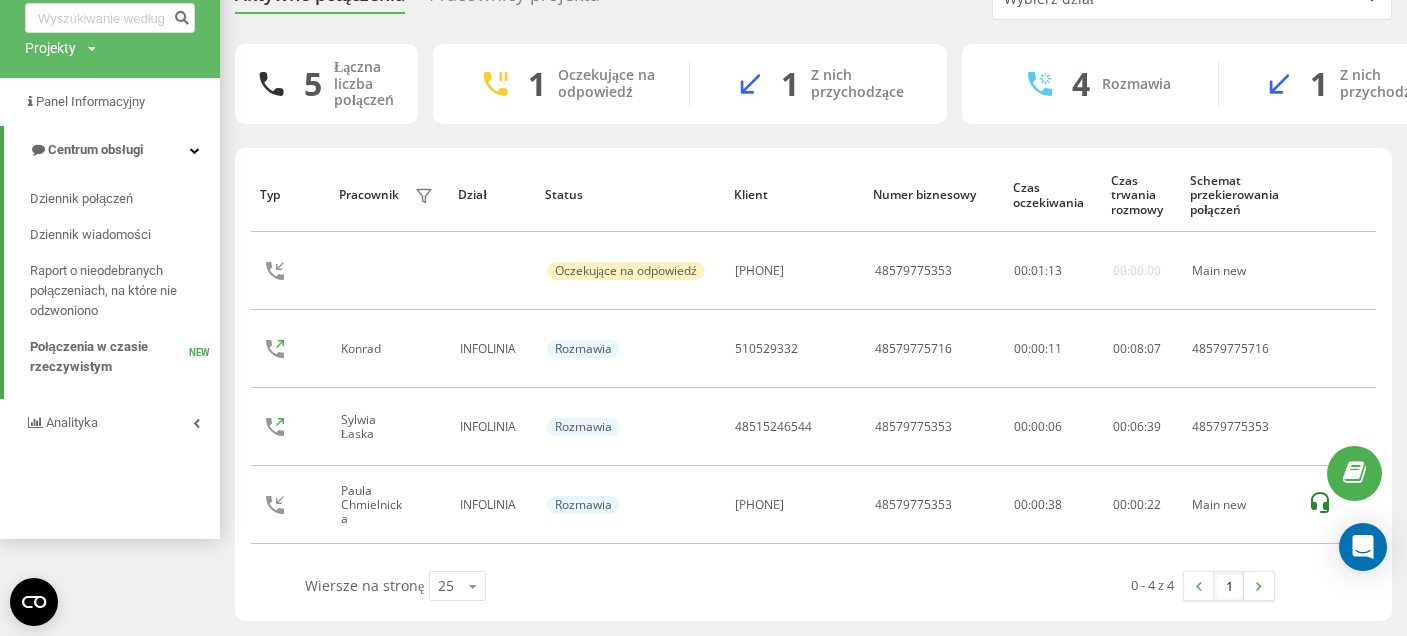 scroll, scrollTop: 0, scrollLeft: 0, axis: both 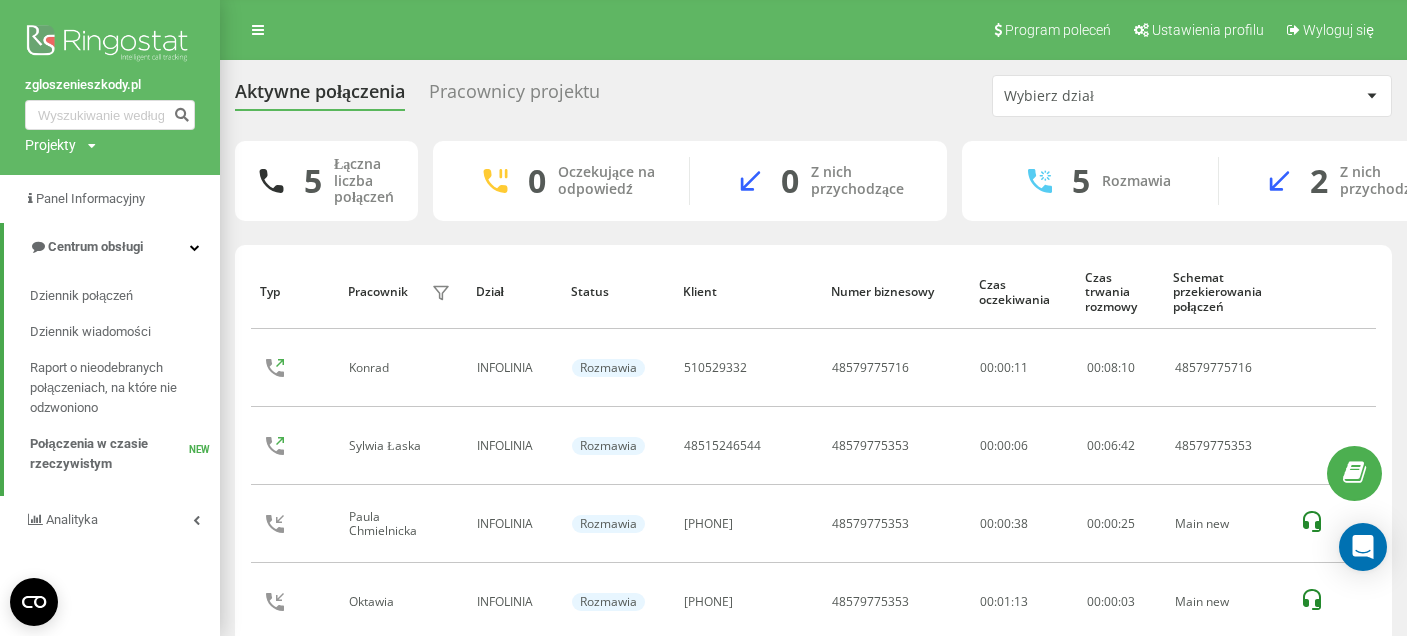 click on "Pracownicy projektu" at bounding box center [514, 96] 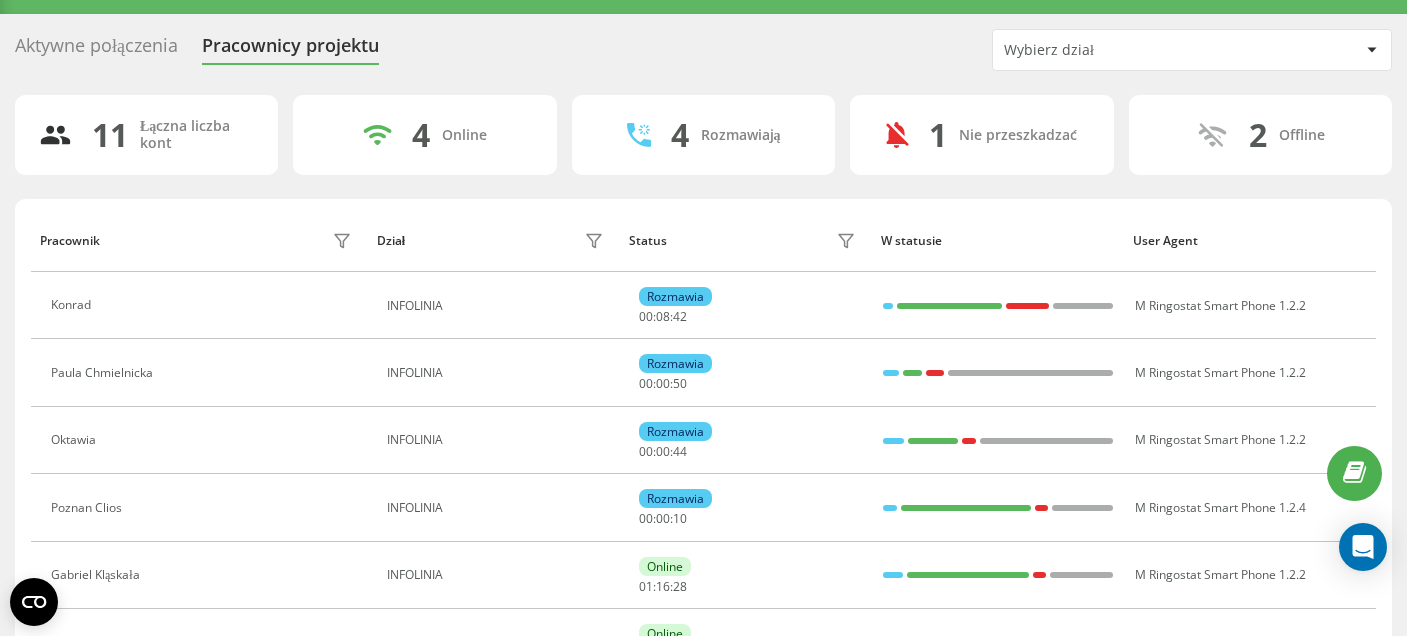 scroll, scrollTop: 38, scrollLeft: 0, axis: vertical 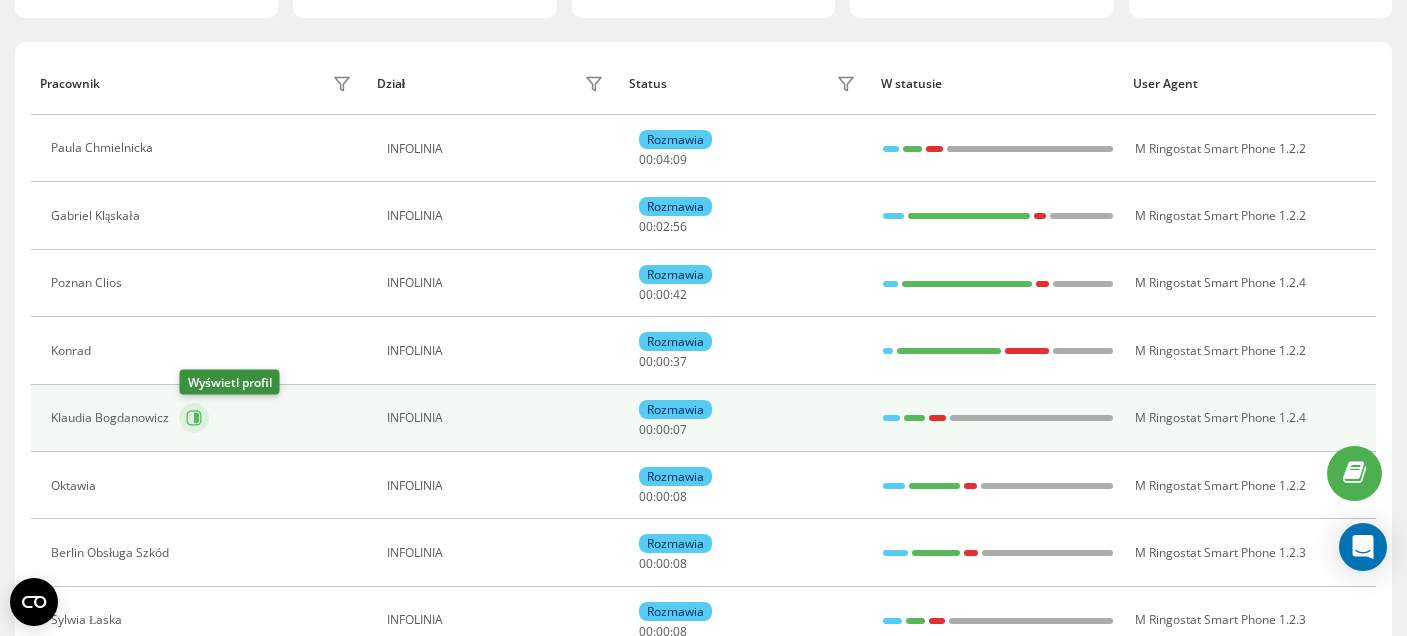 click 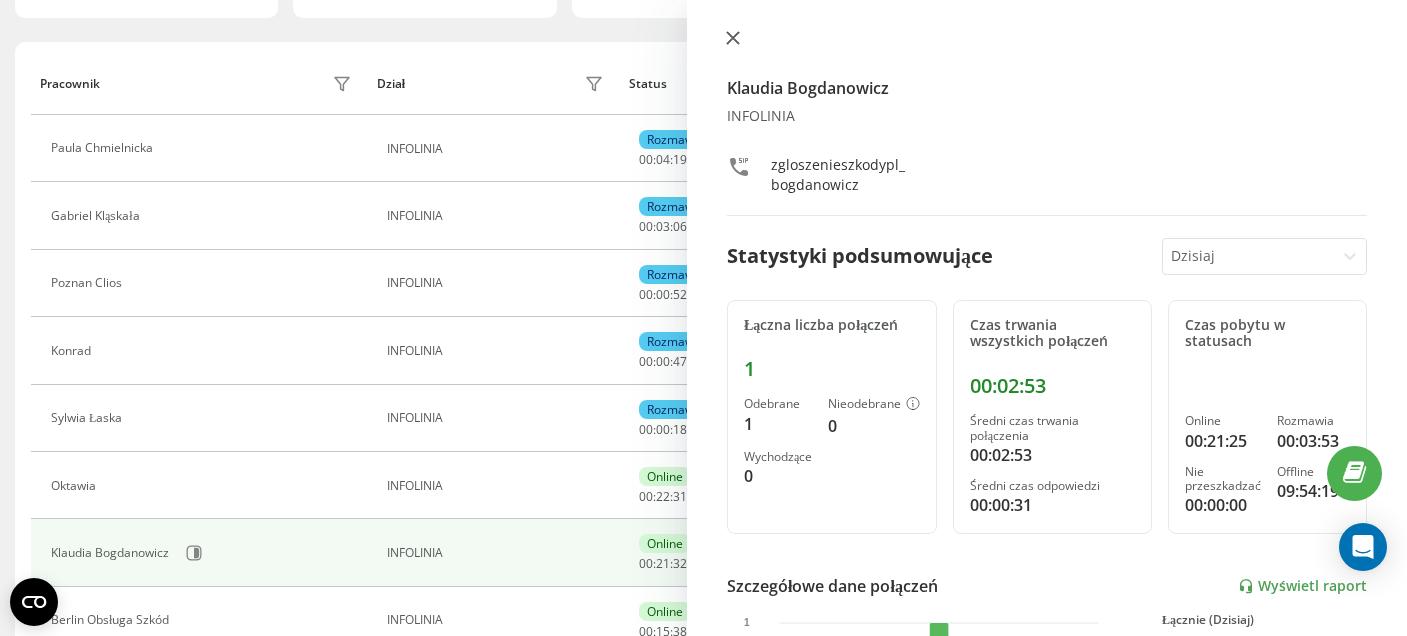 click at bounding box center (733, 39) 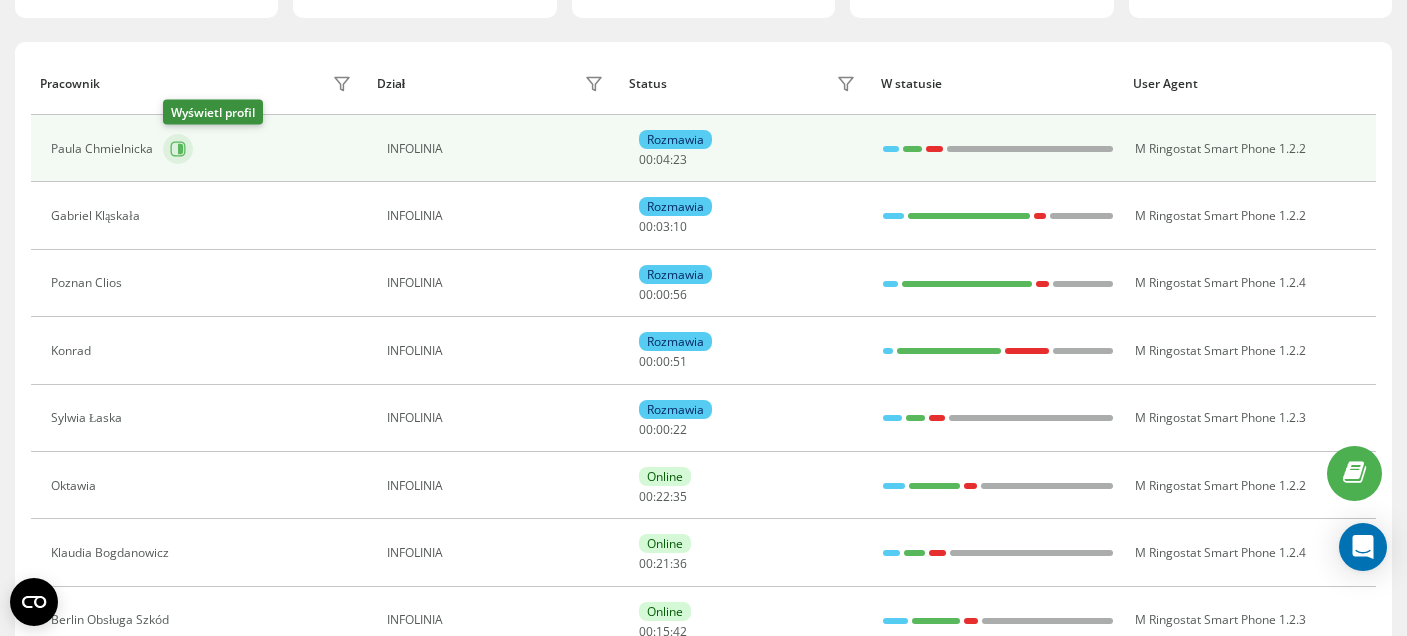click 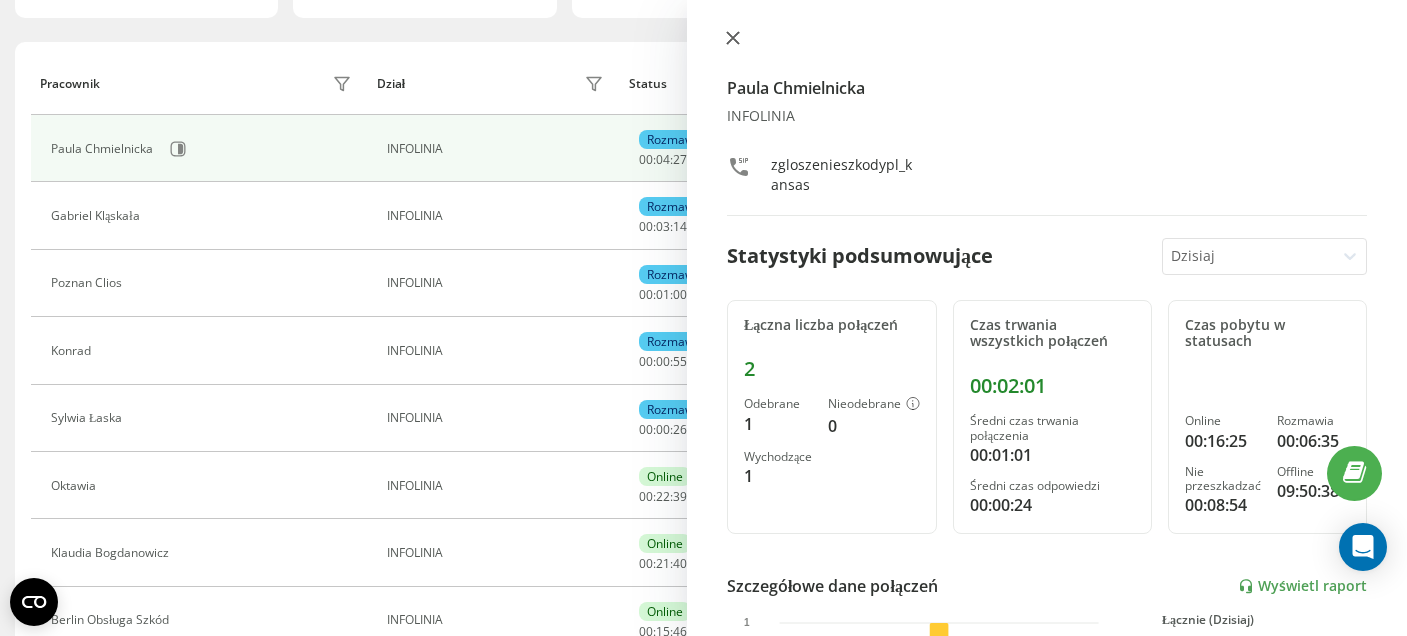 click 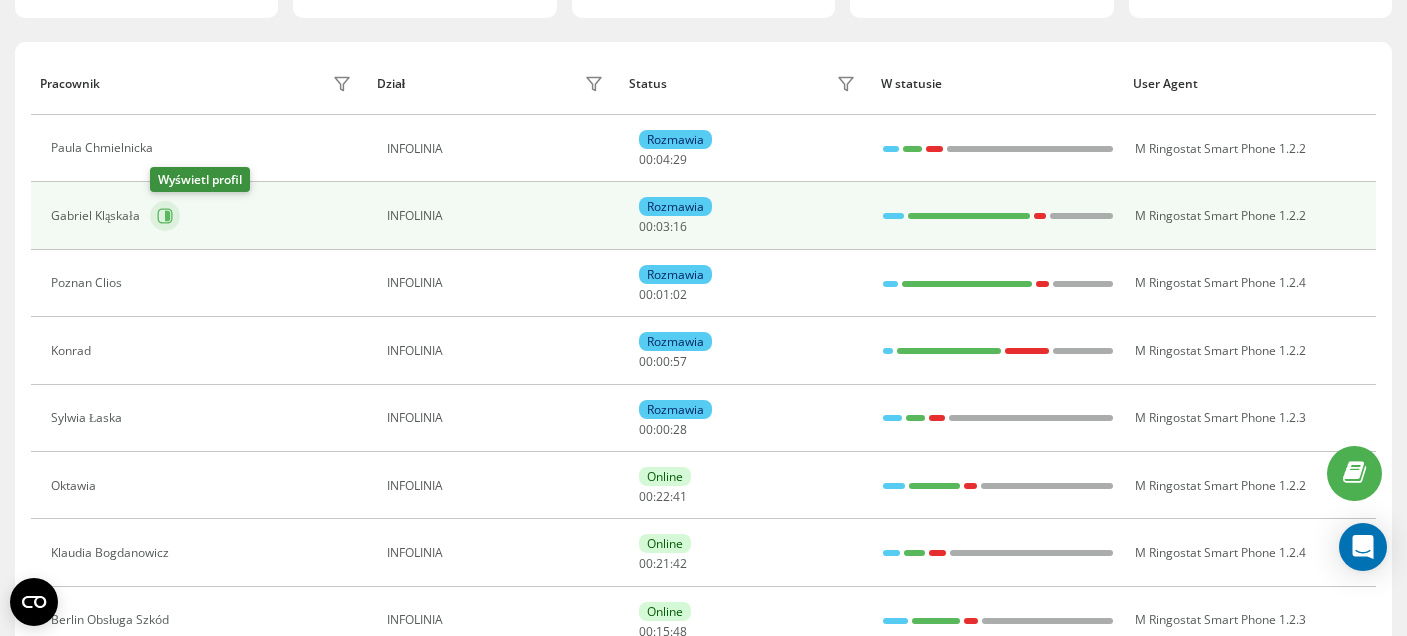 click 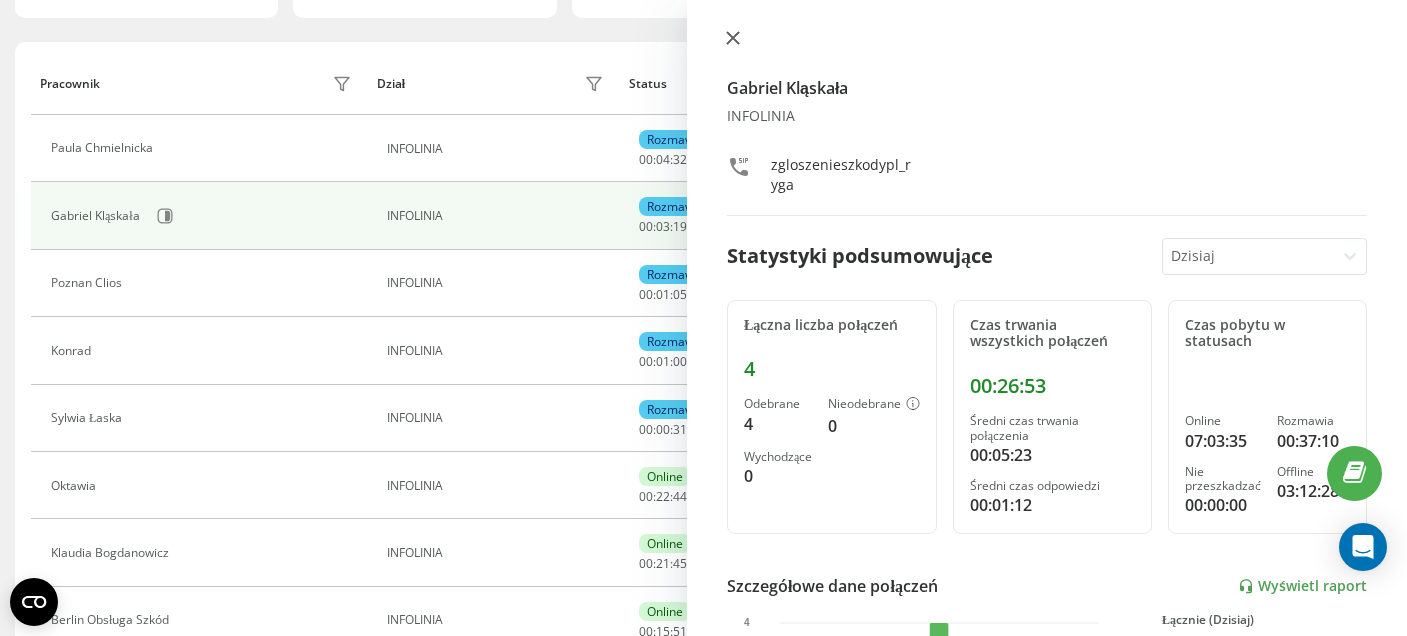 click 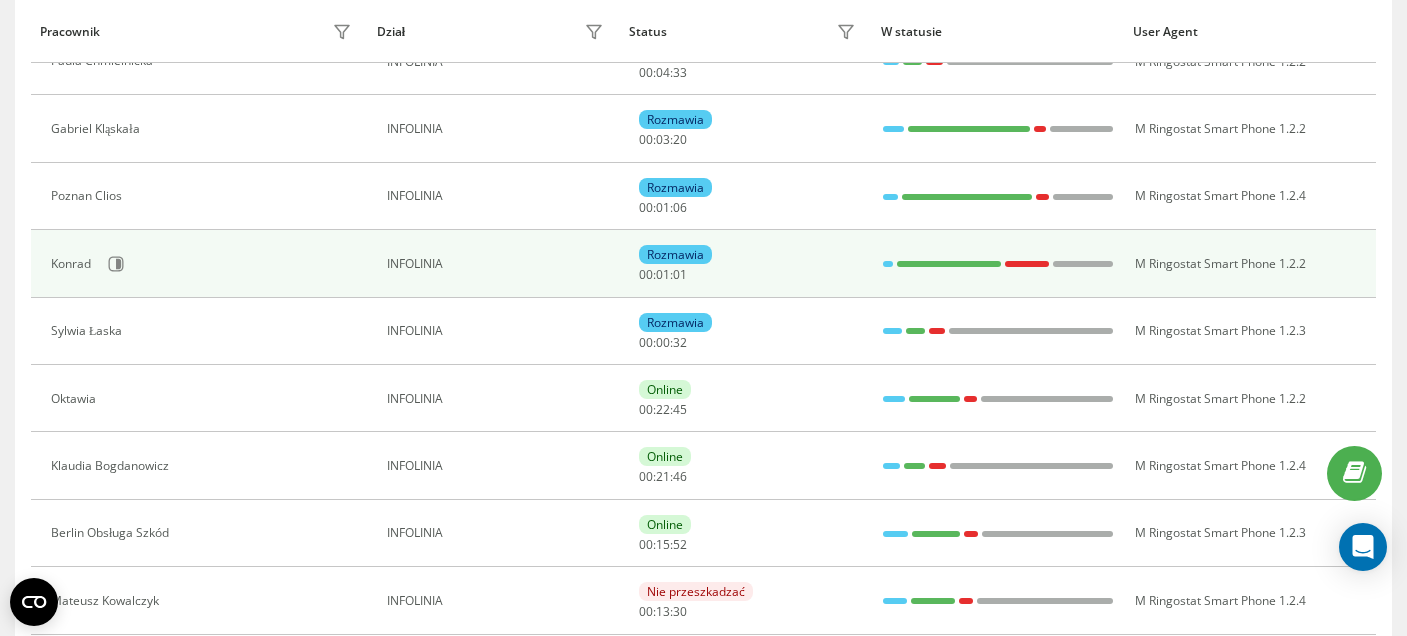 scroll, scrollTop: 292, scrollLeft: 0, axis: vertical 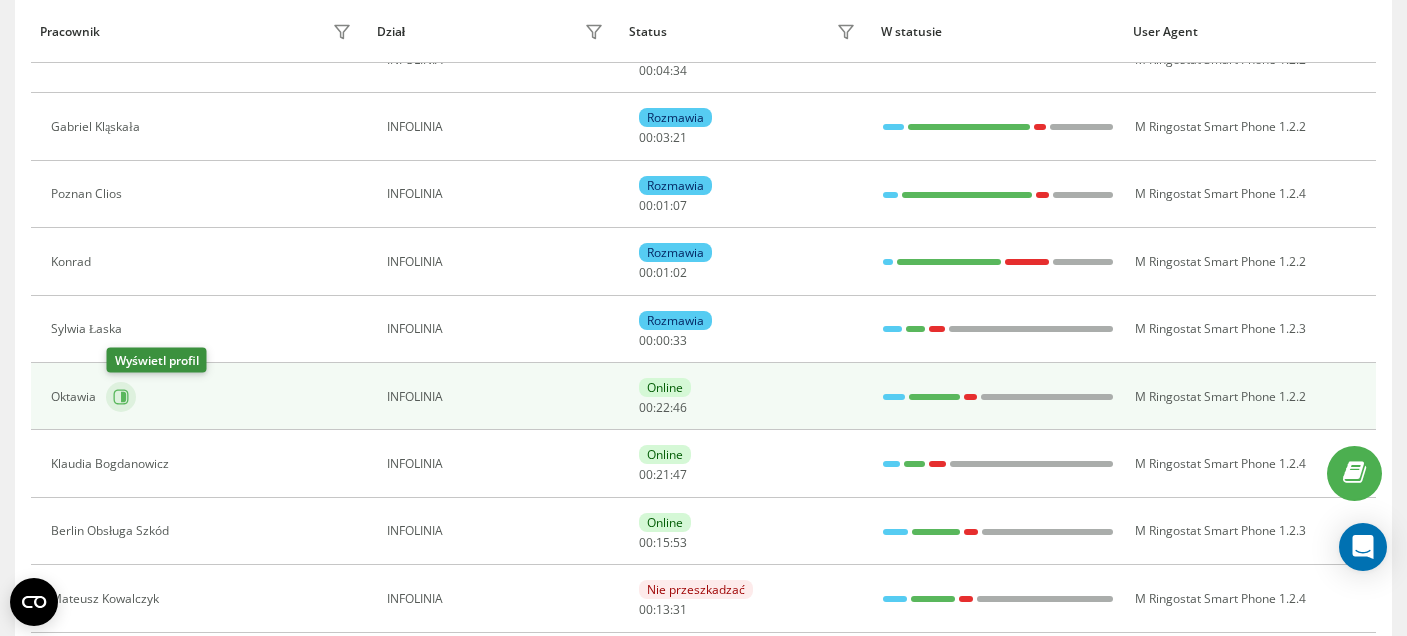 click 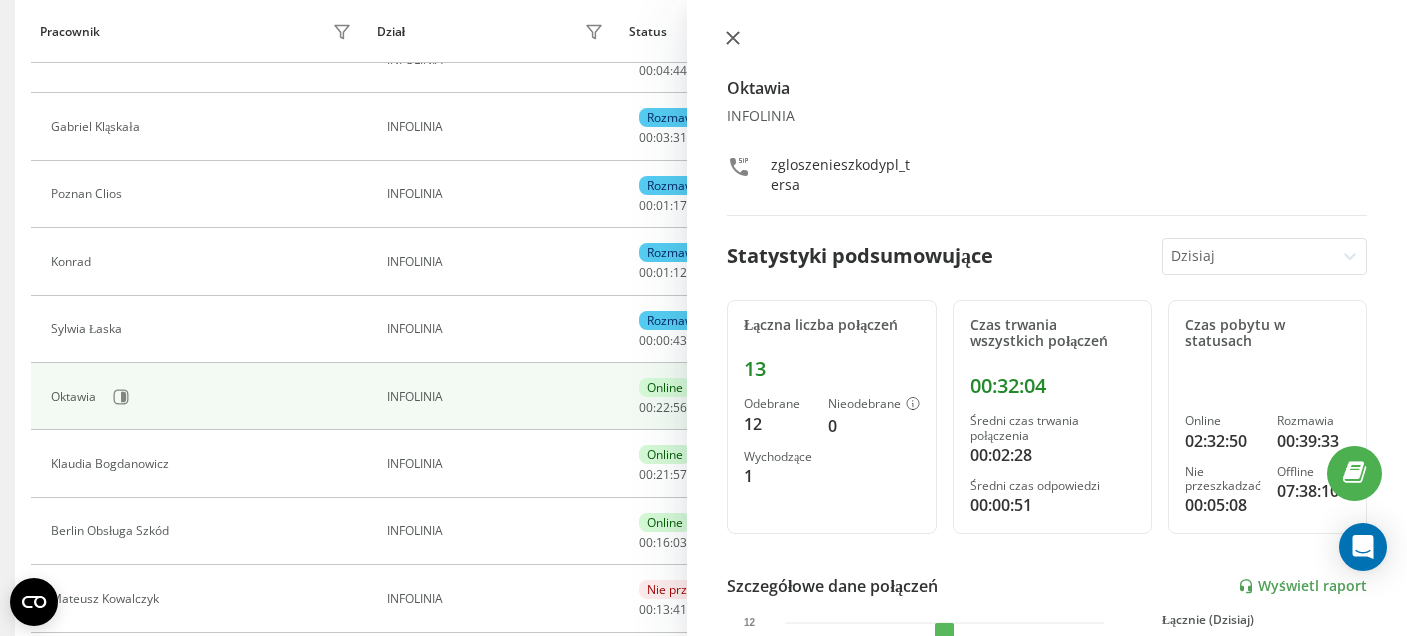 click 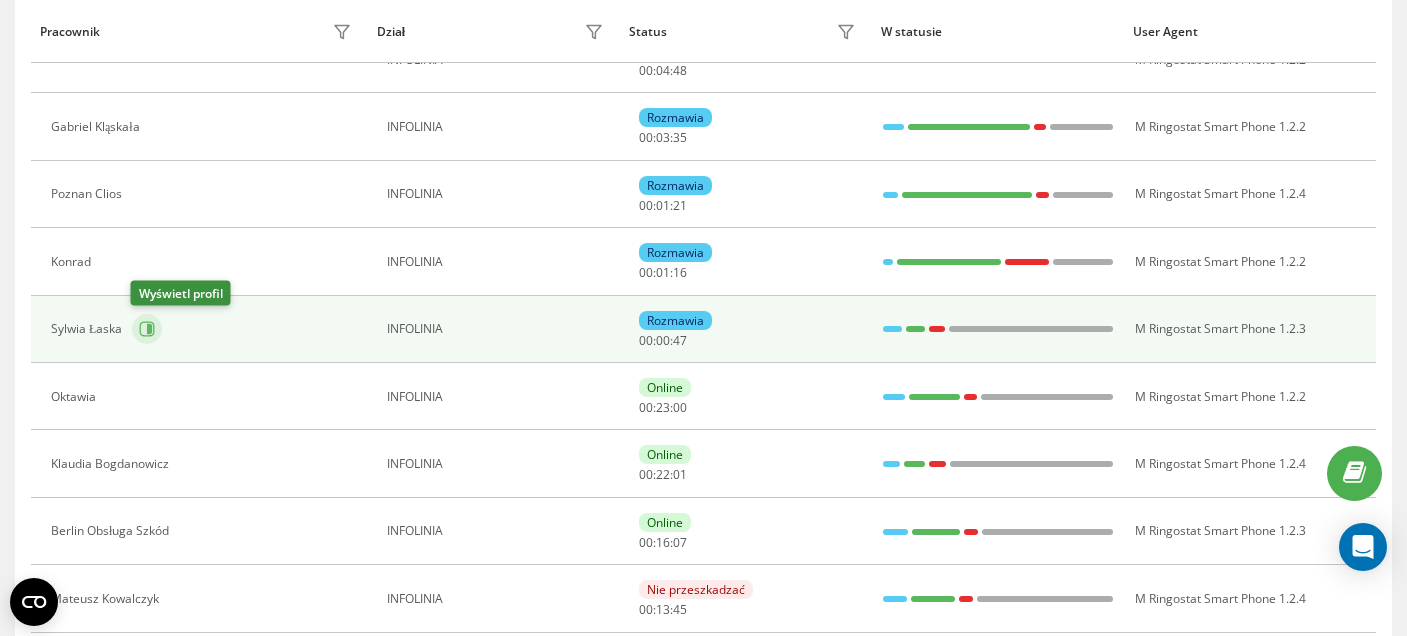 click 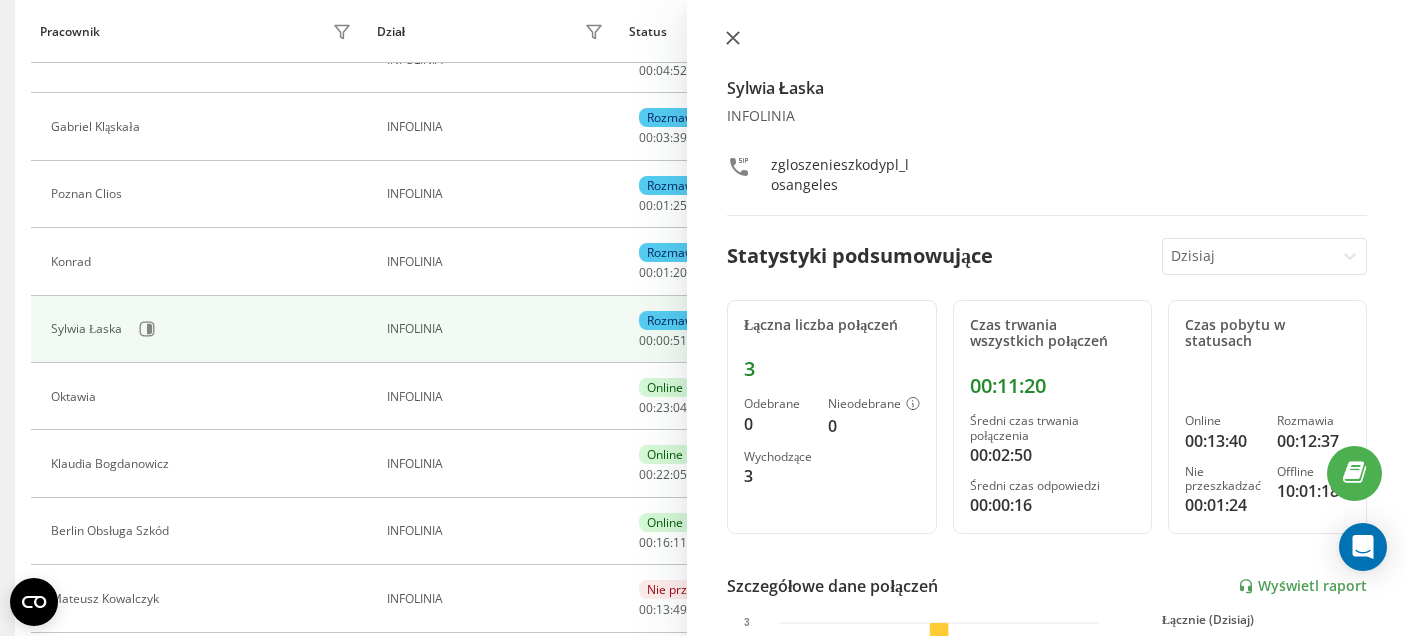 click 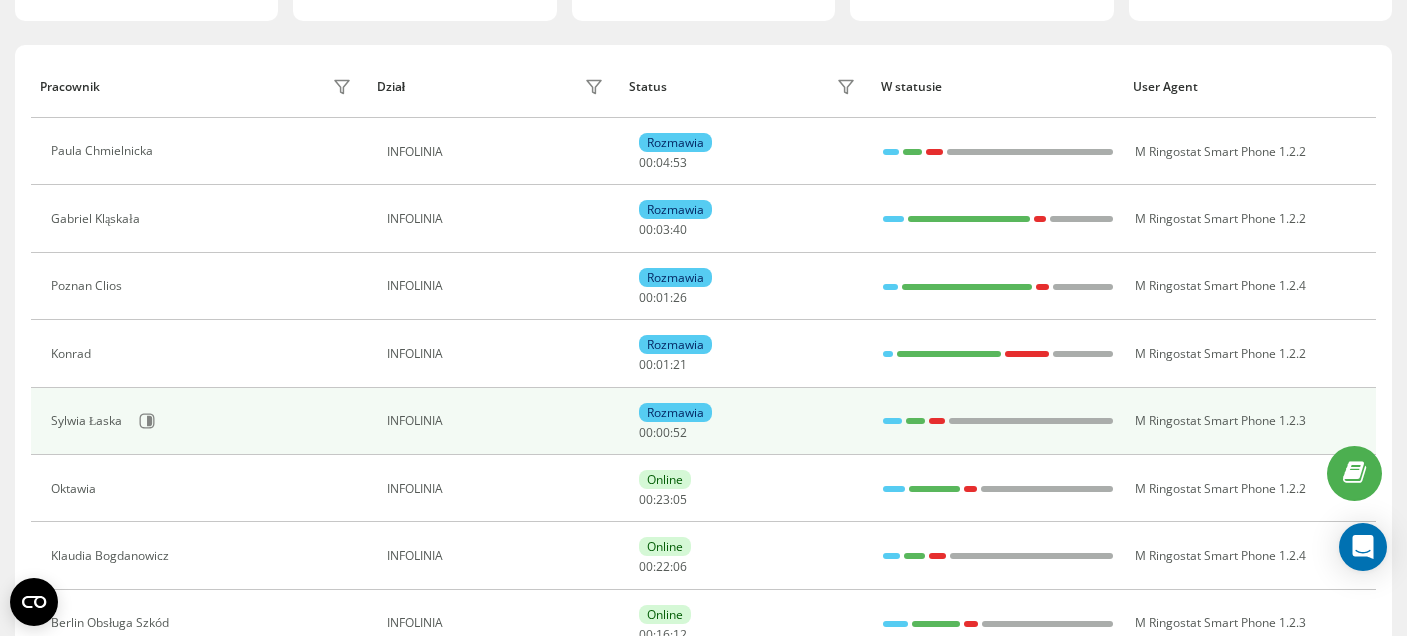 scroll, scrollTop: 189, scrollLeft: 0, axis: vertical 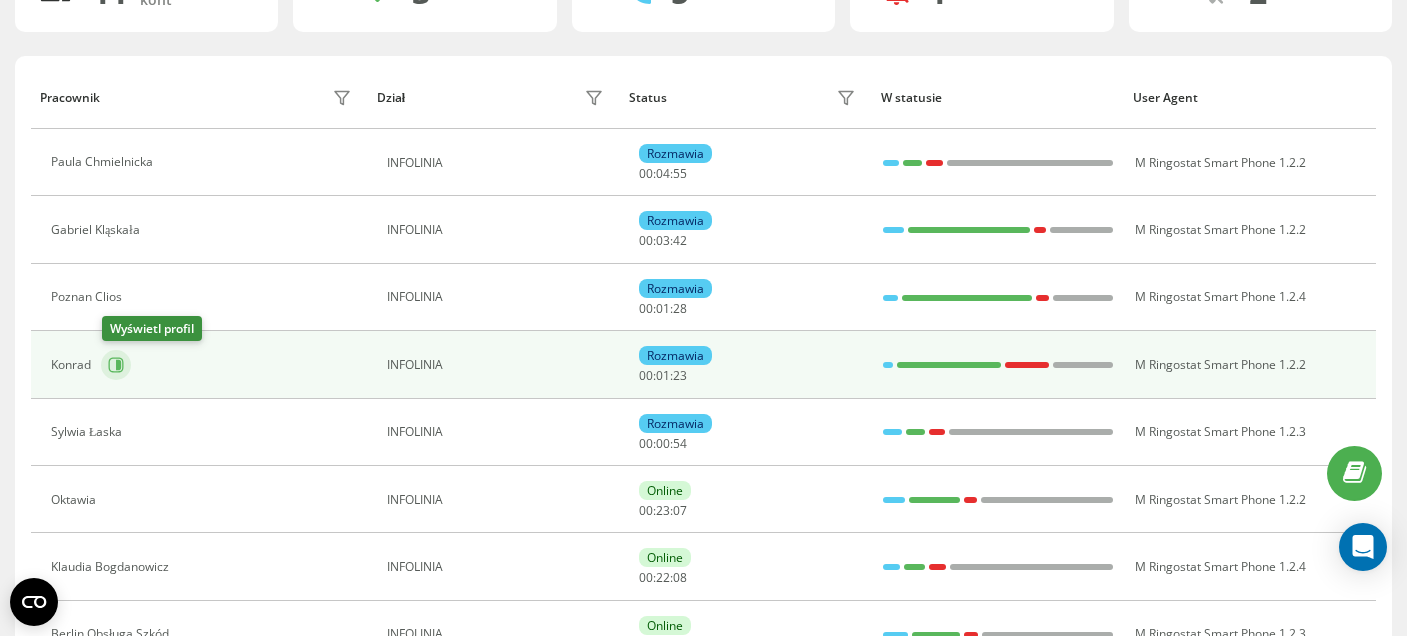 click 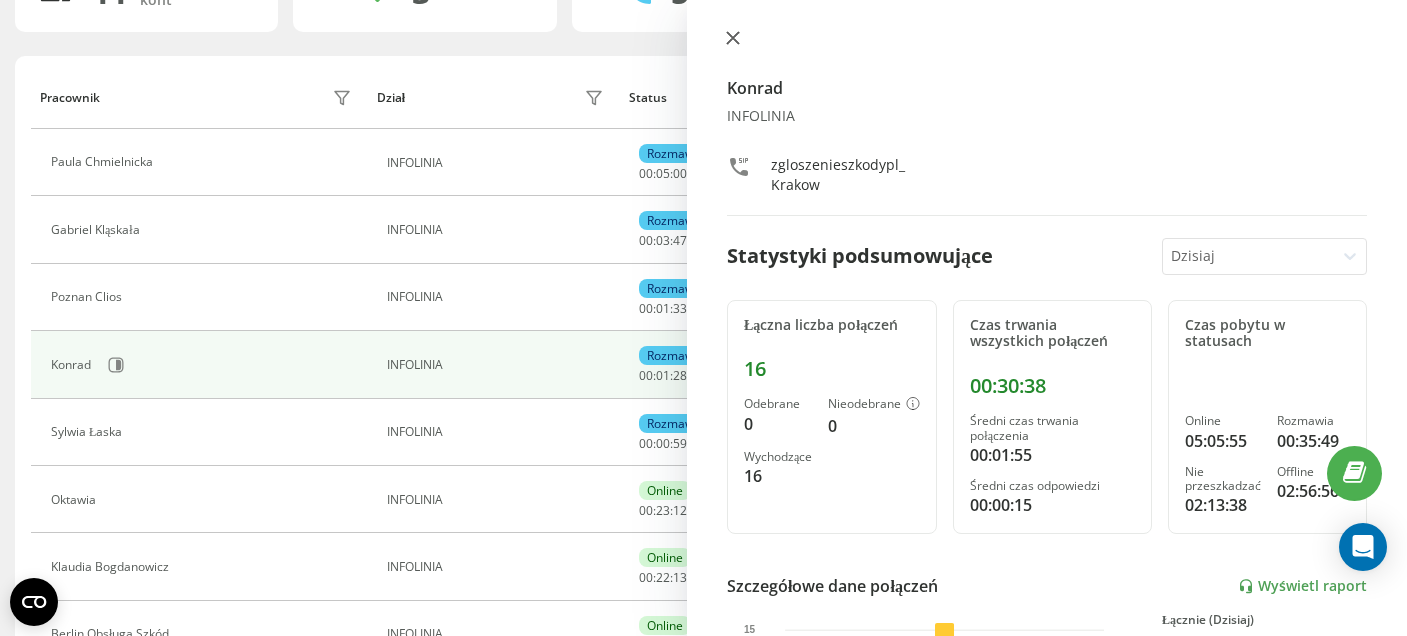 click at bounding box center [733, 39] 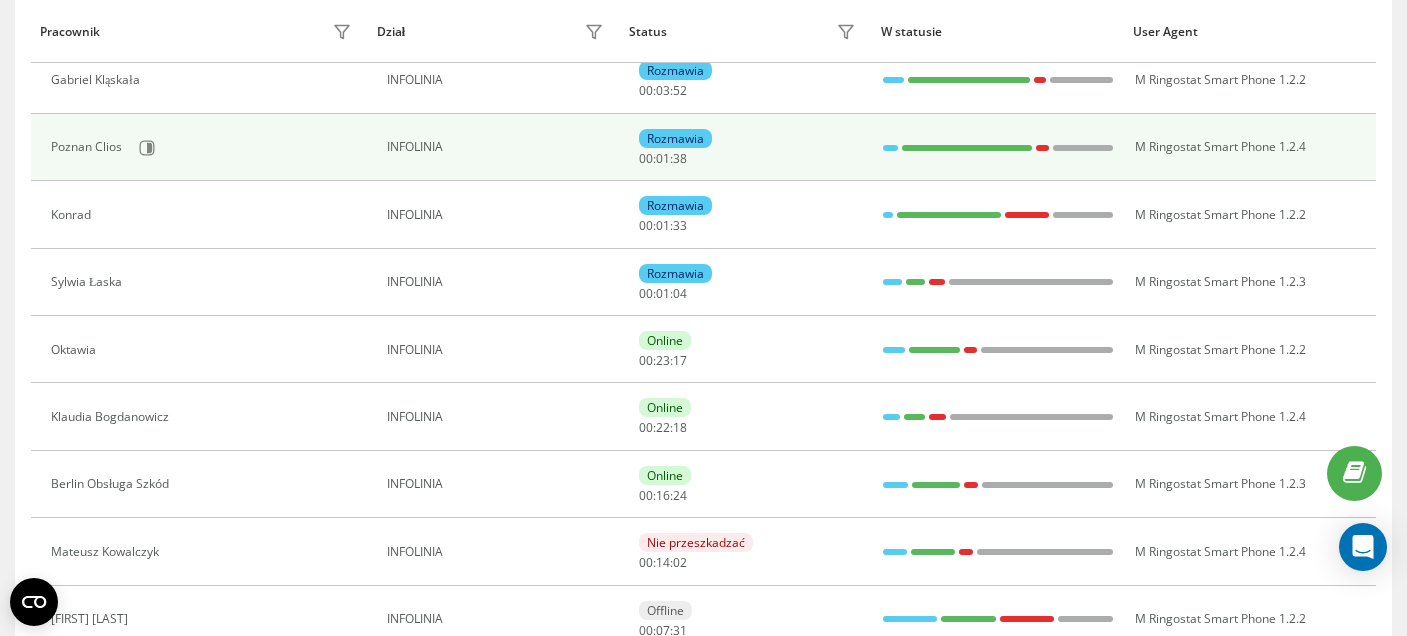 scroll, scrollTop: 375, scrollLeft: 0, axis: vertical 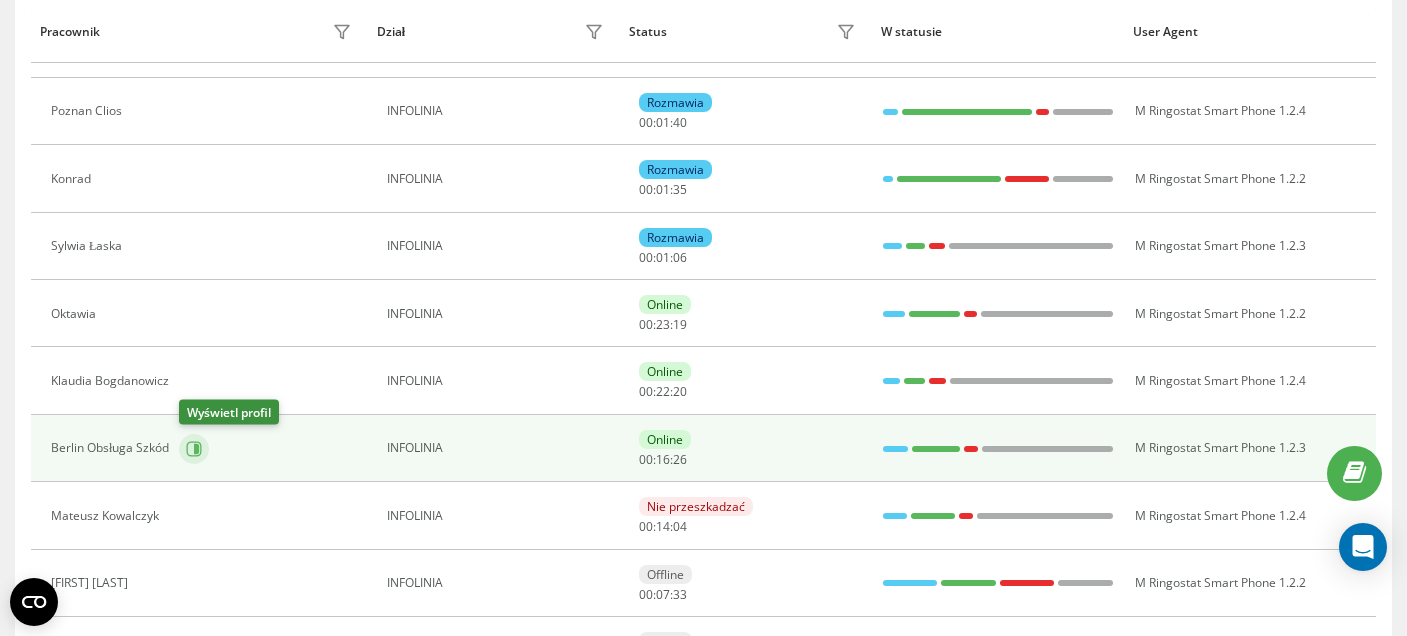 click 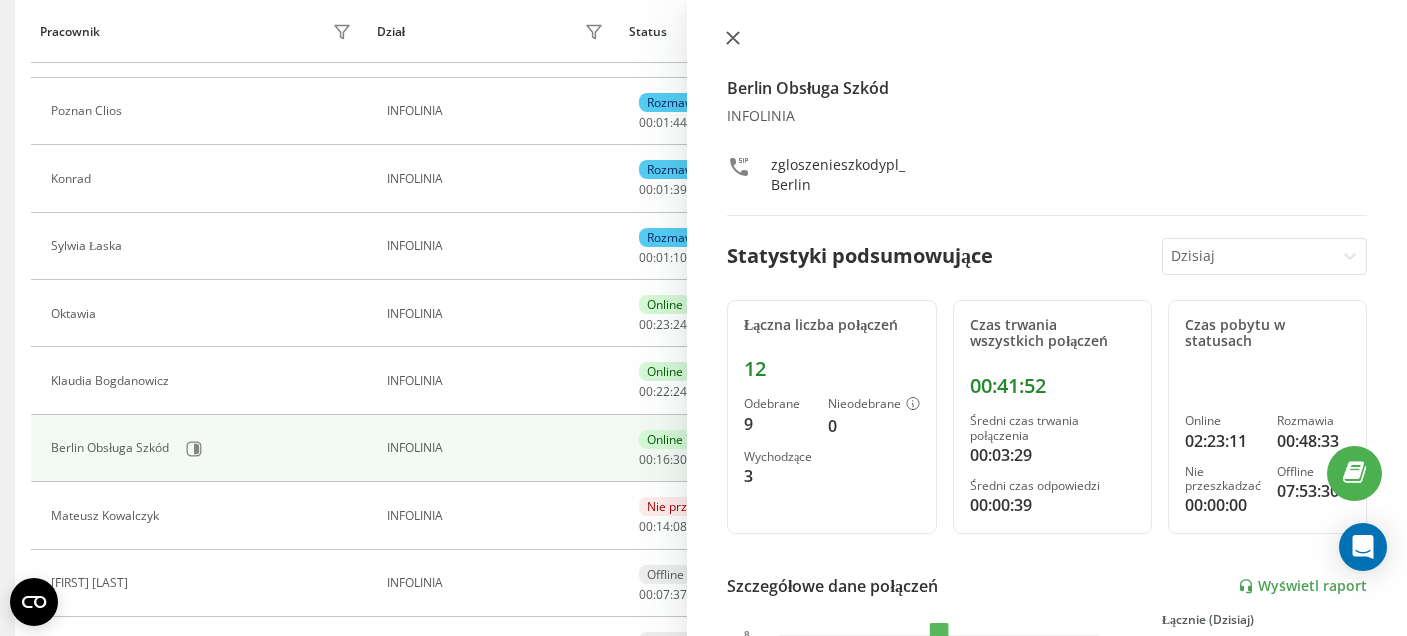 click 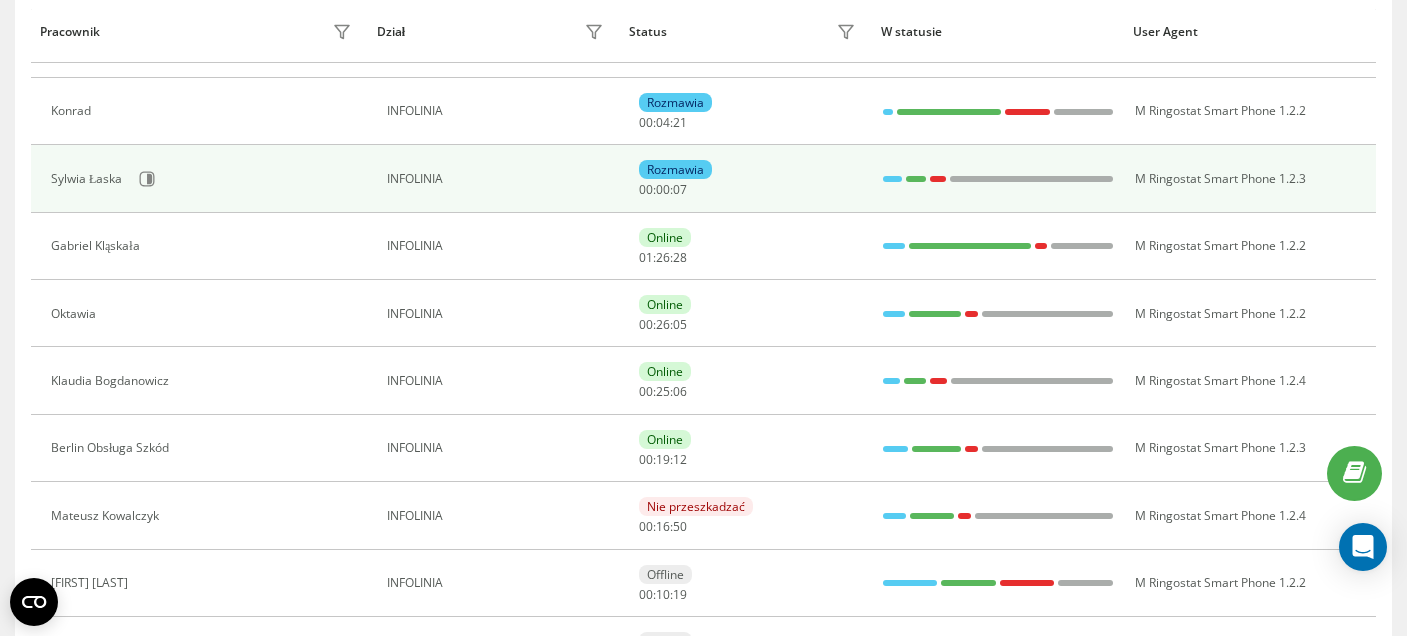scroll, scrollTop: 0, scrollLeft: 0, axis: both 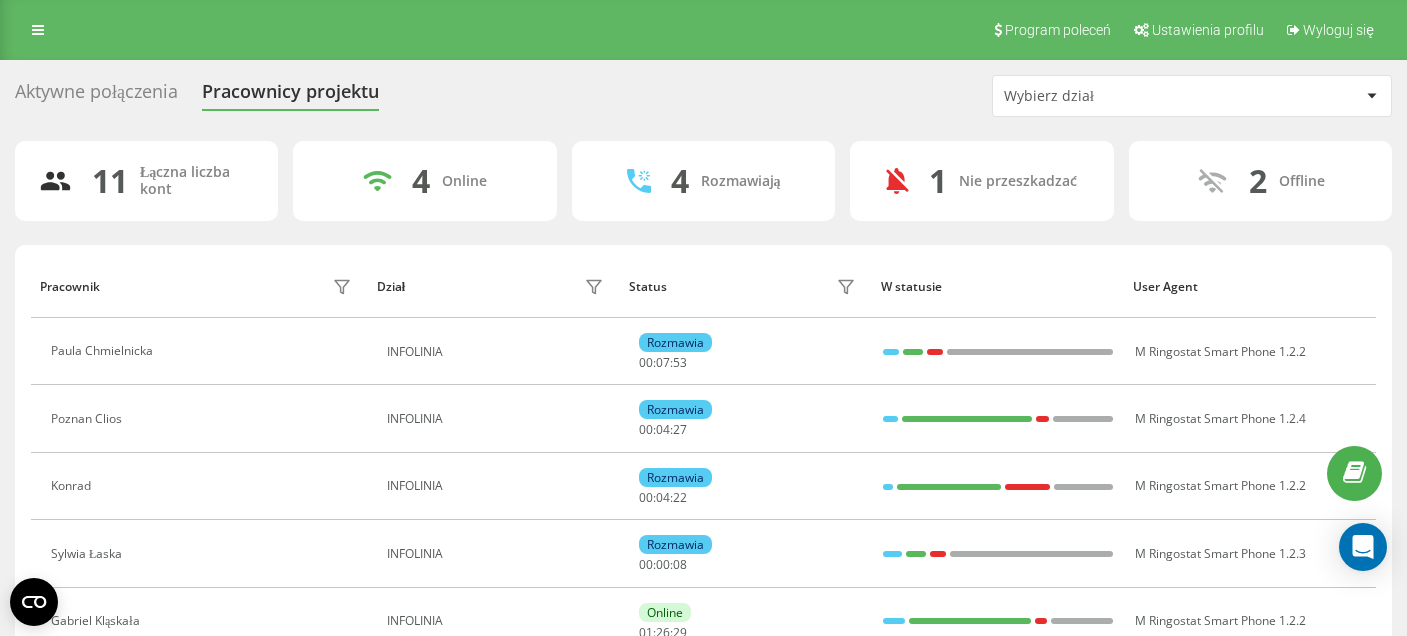 click on "Aktywne połączenia" at bounding box center [96, 96] 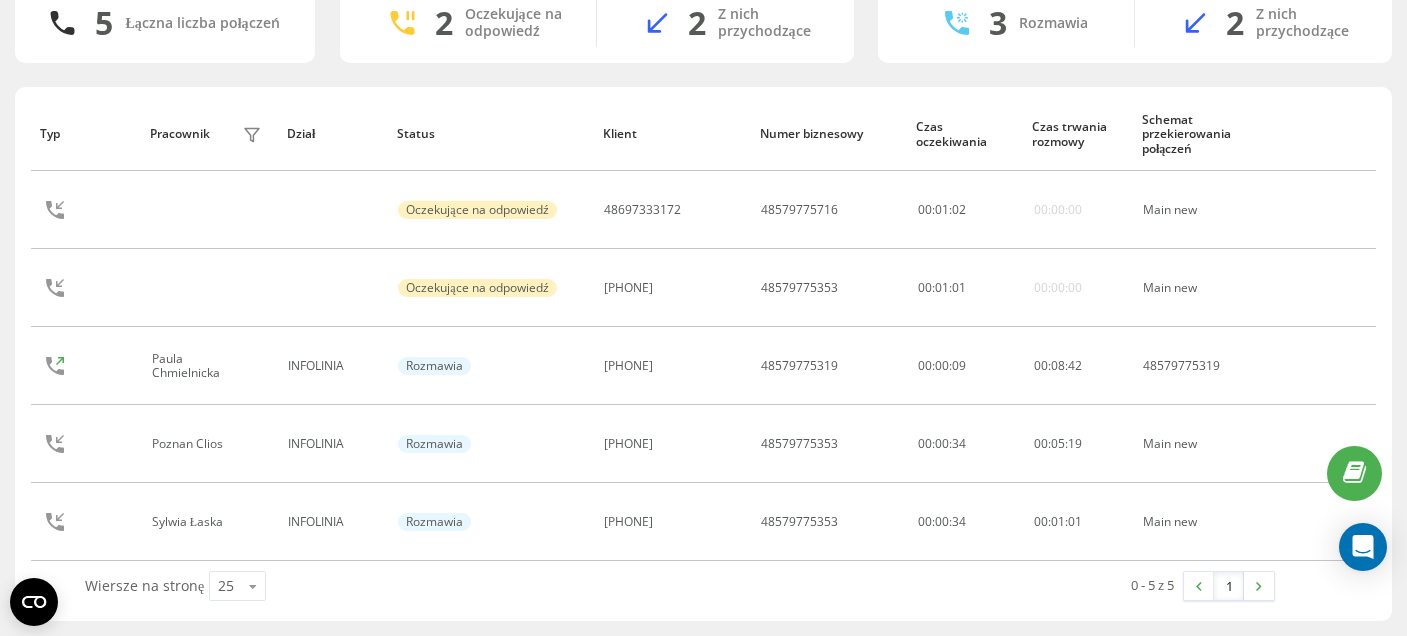 scroll, scrollTop: 0, scrollLeft: 0, axis: both 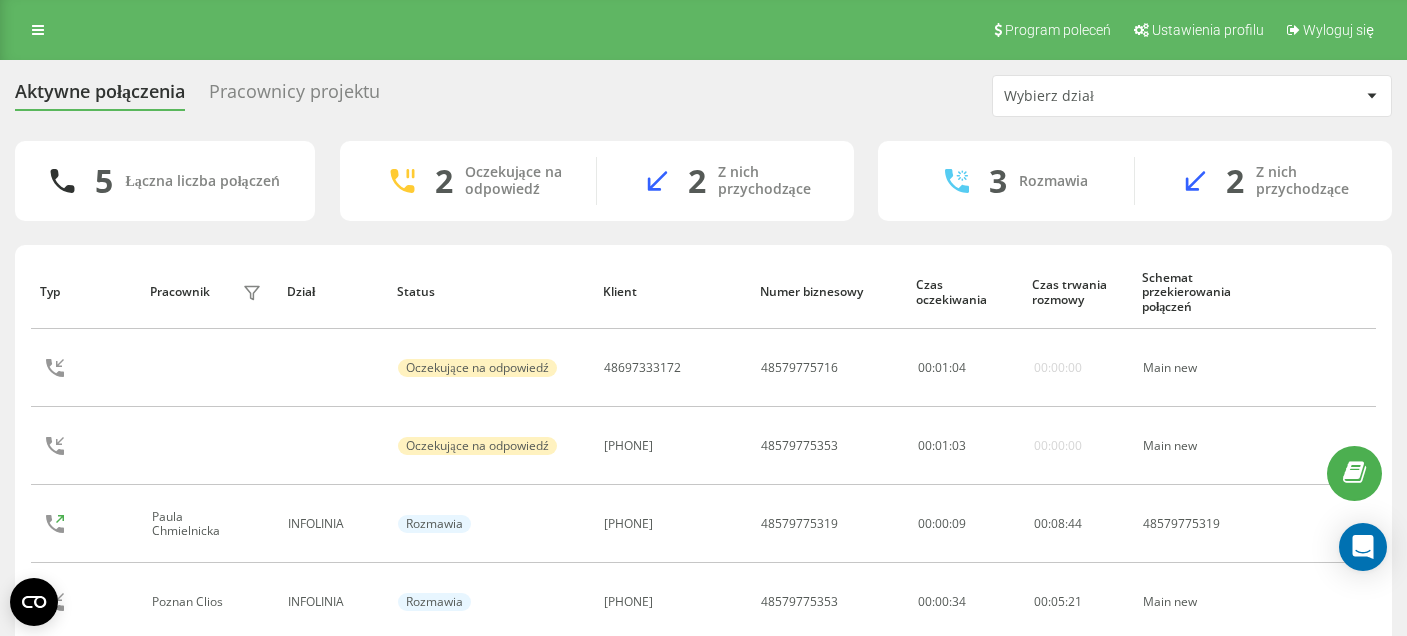 click on "Pracownicy projektu" at bounding box center (294, 96) 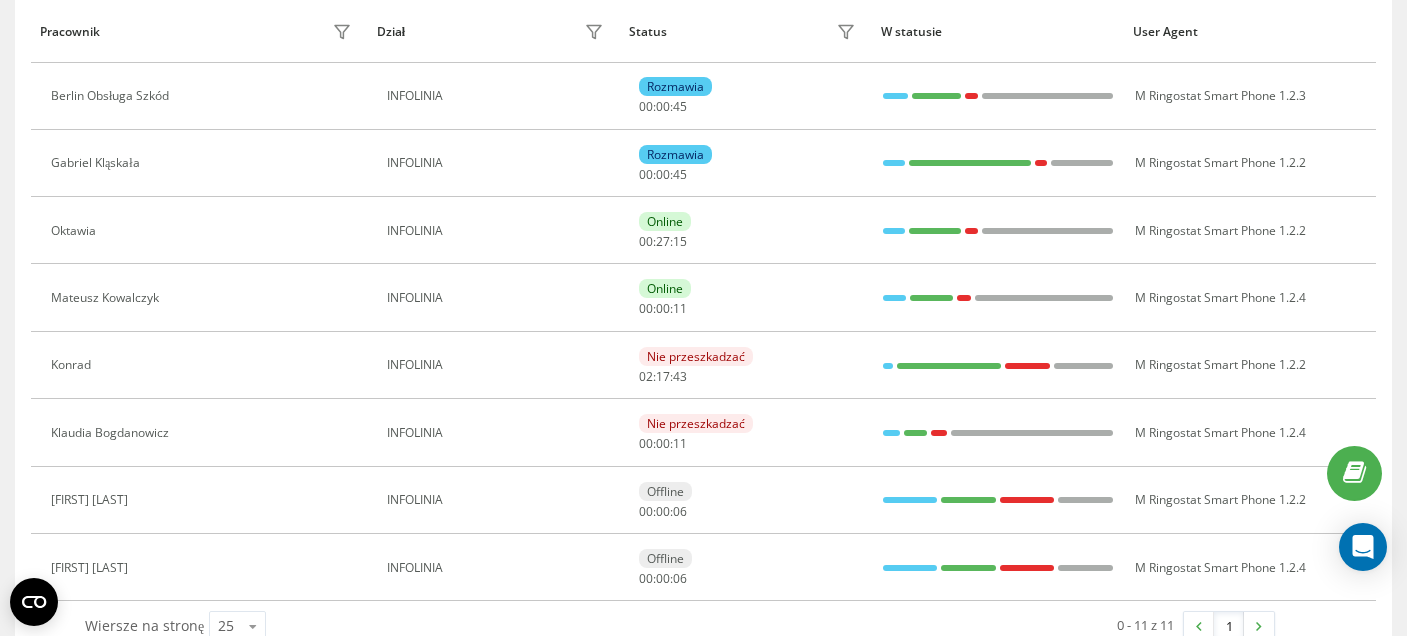 scroll, scrollTop: 499, scrollLeft: 0, axis: vertical 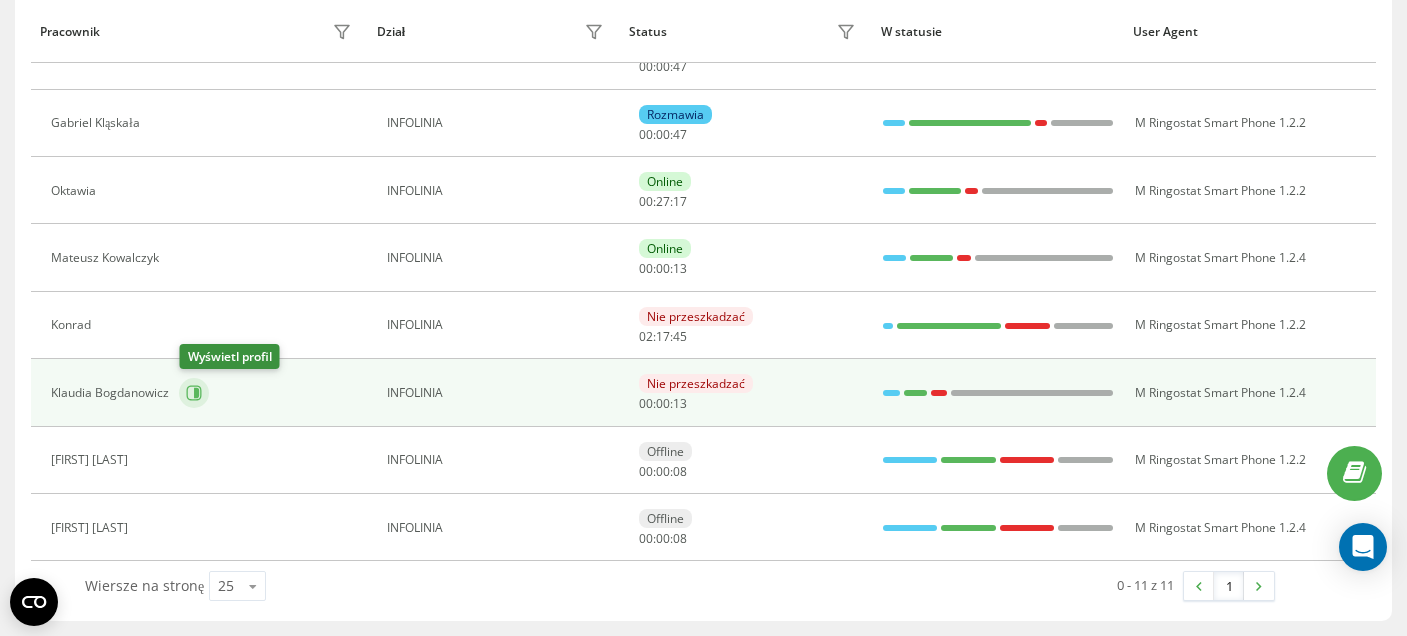click 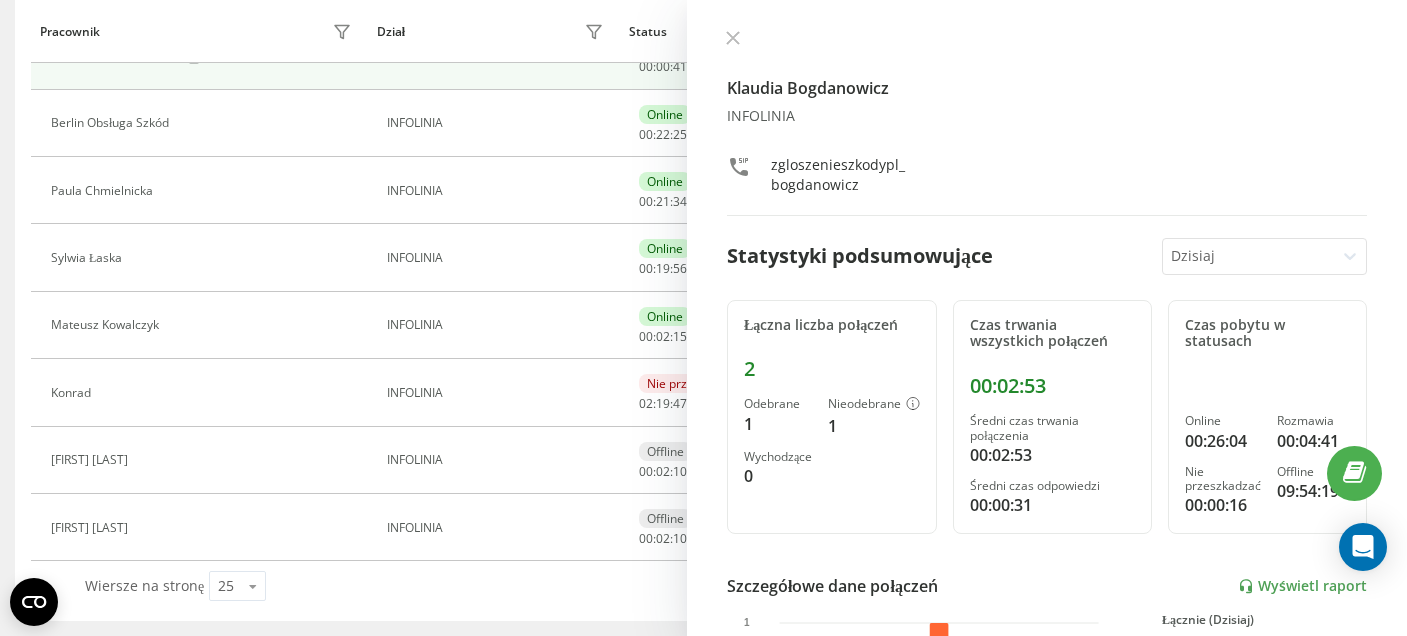 scroll, scrollTop: 364, scrollLeft: 0, axis: vertical 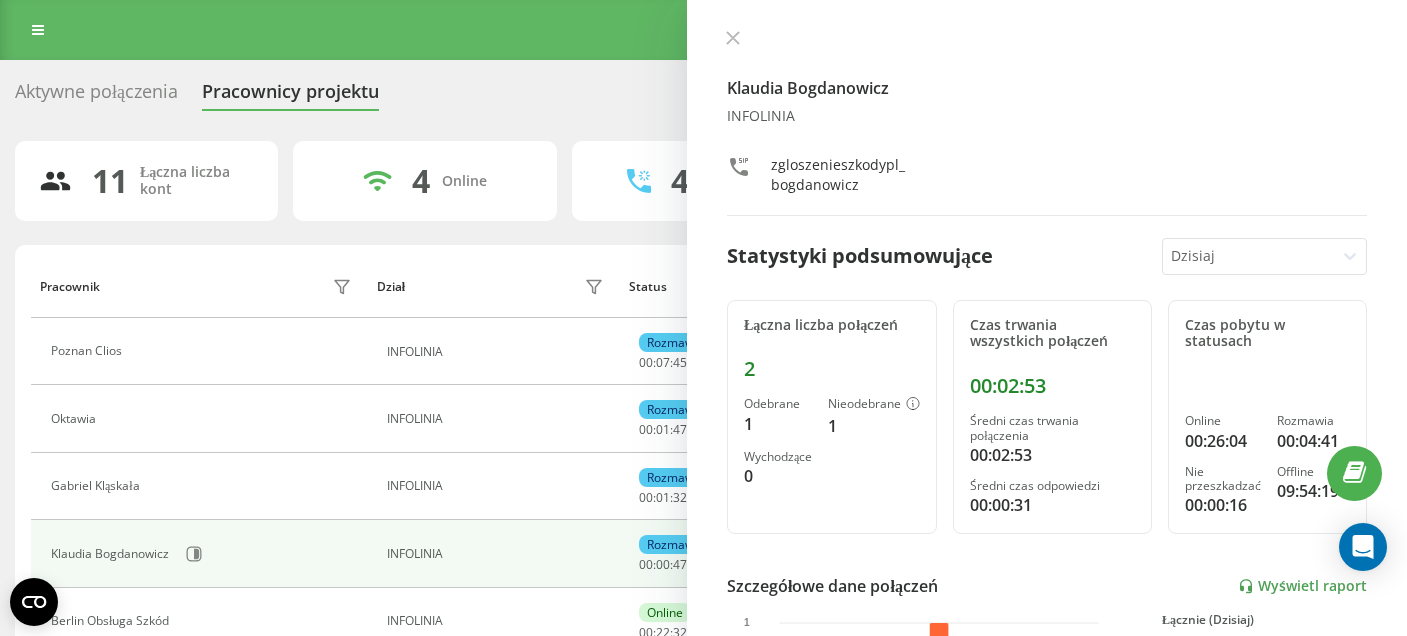 click on "Aktywne połączenia" at bounding box center [96, 96] 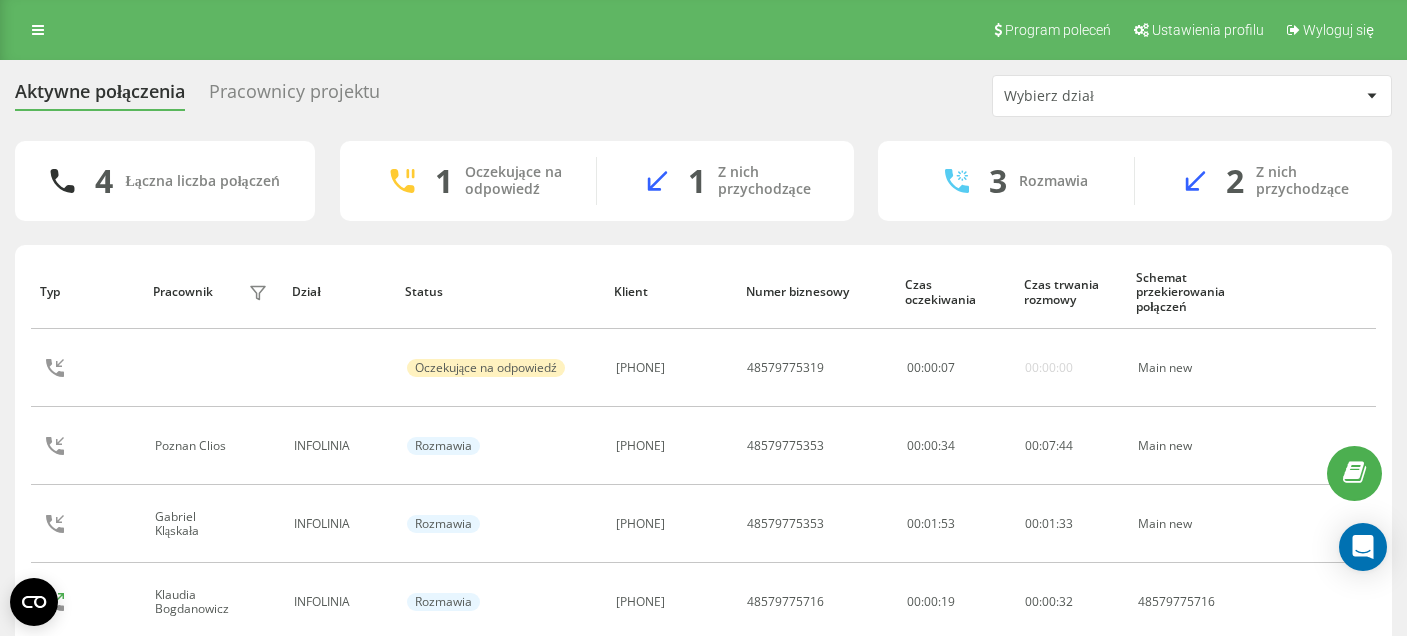 scroll, scrollTop: 0, scrollLeft: 0, axis: both 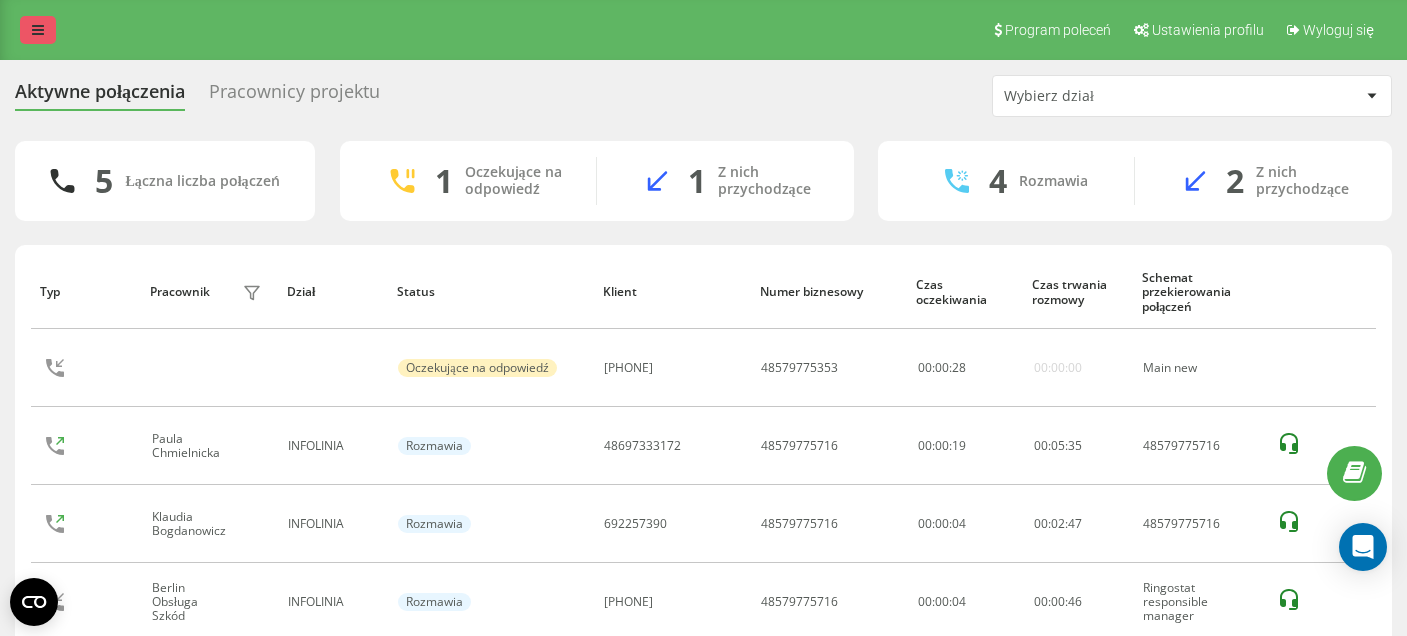 click at bounding box center [38, 30] 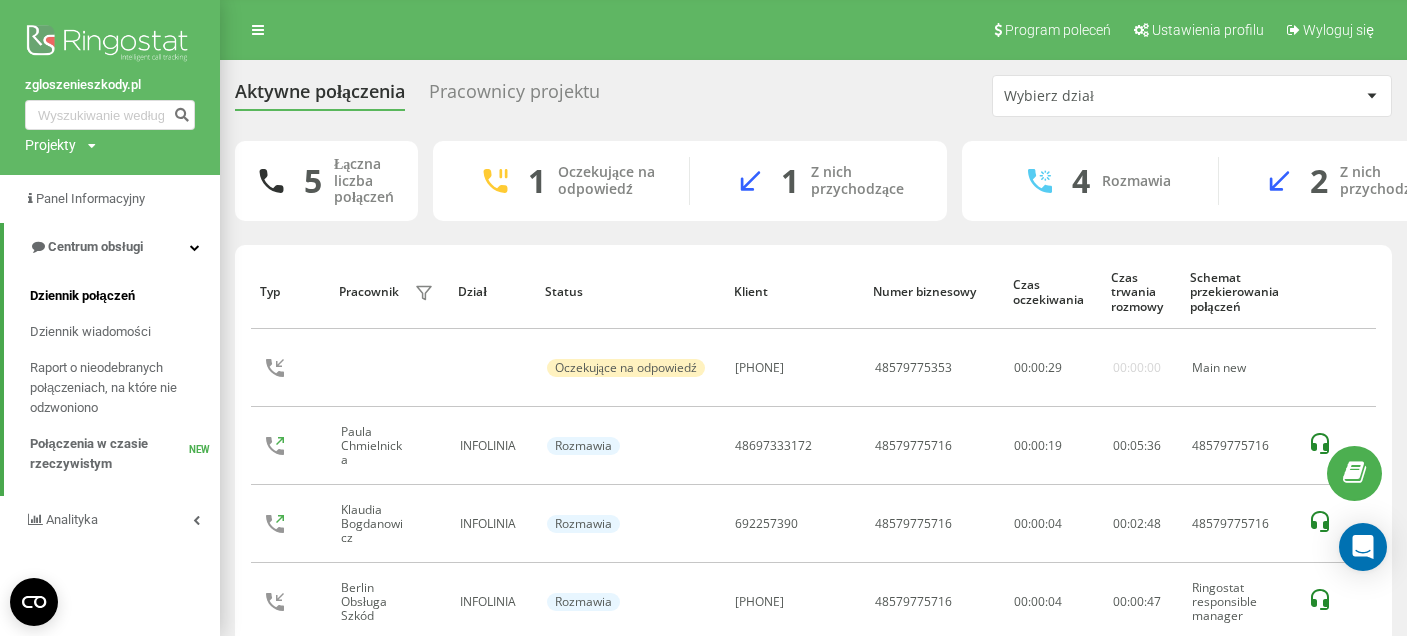 click on "Dziennik połączeń" at bounding box center (82, 296) 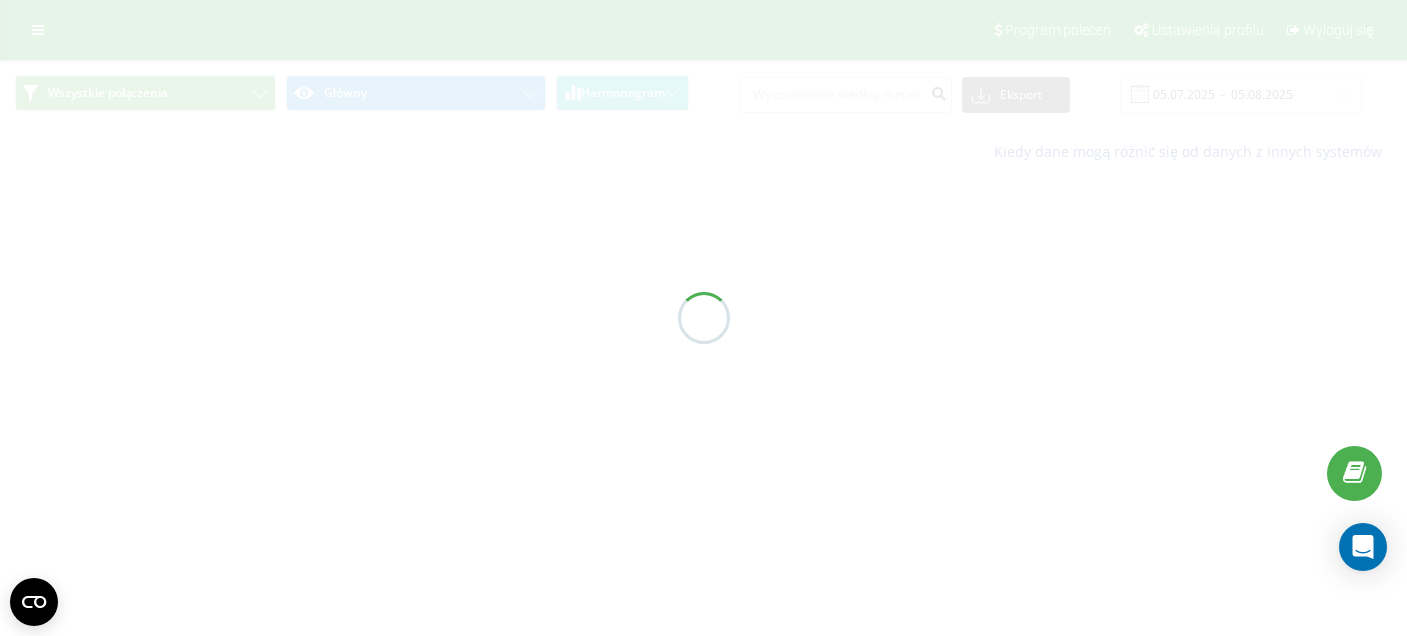 scroll, scrollTop: 0, scrollLeft: 0, axis: both 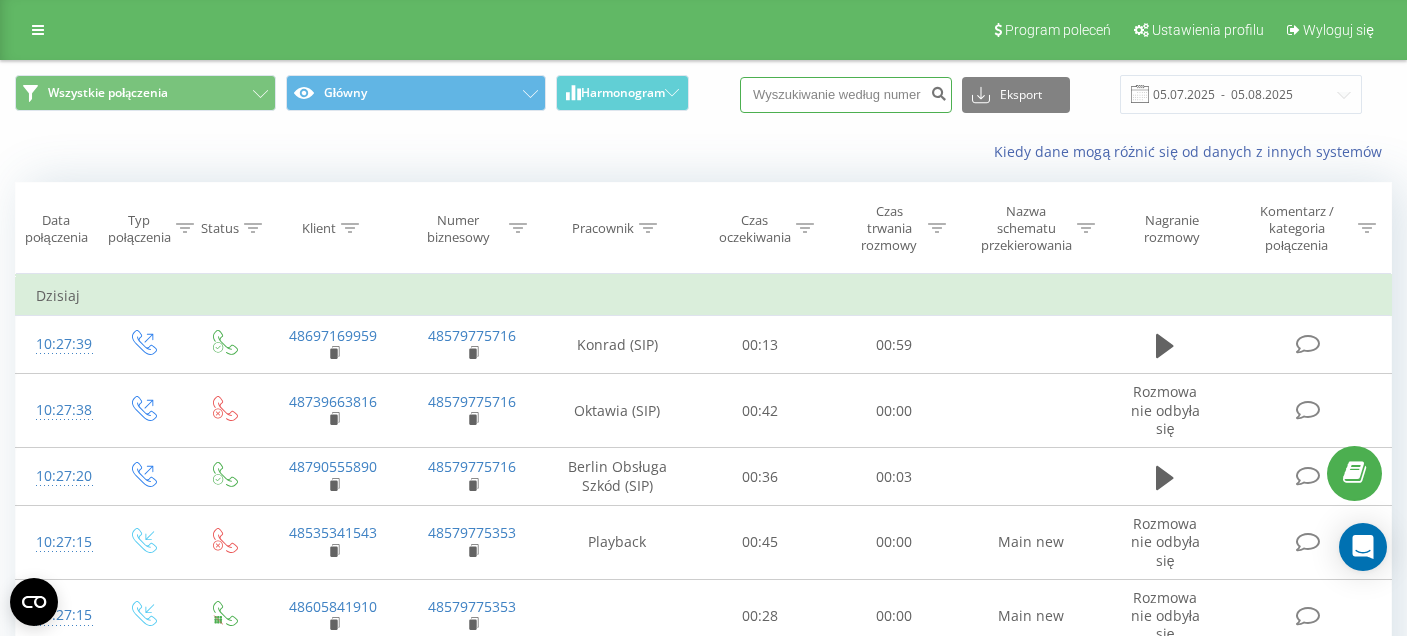 click at bounding box center (846, 95) 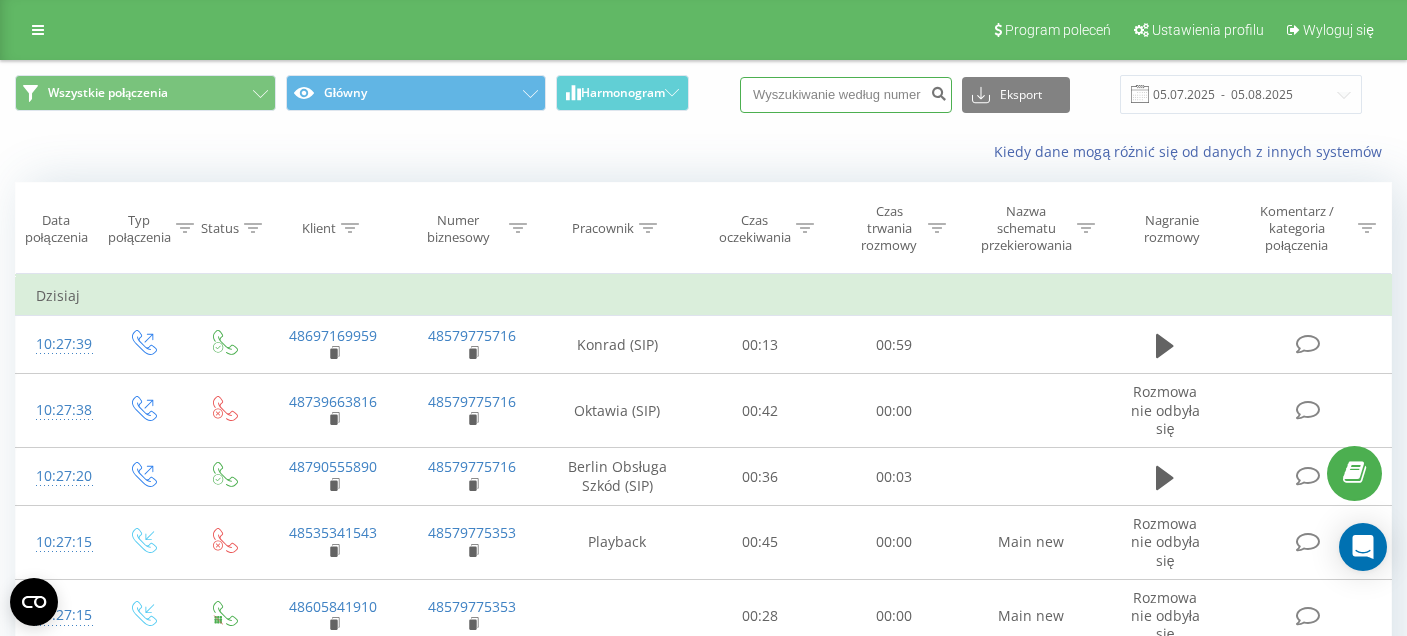 paste on "661175840" 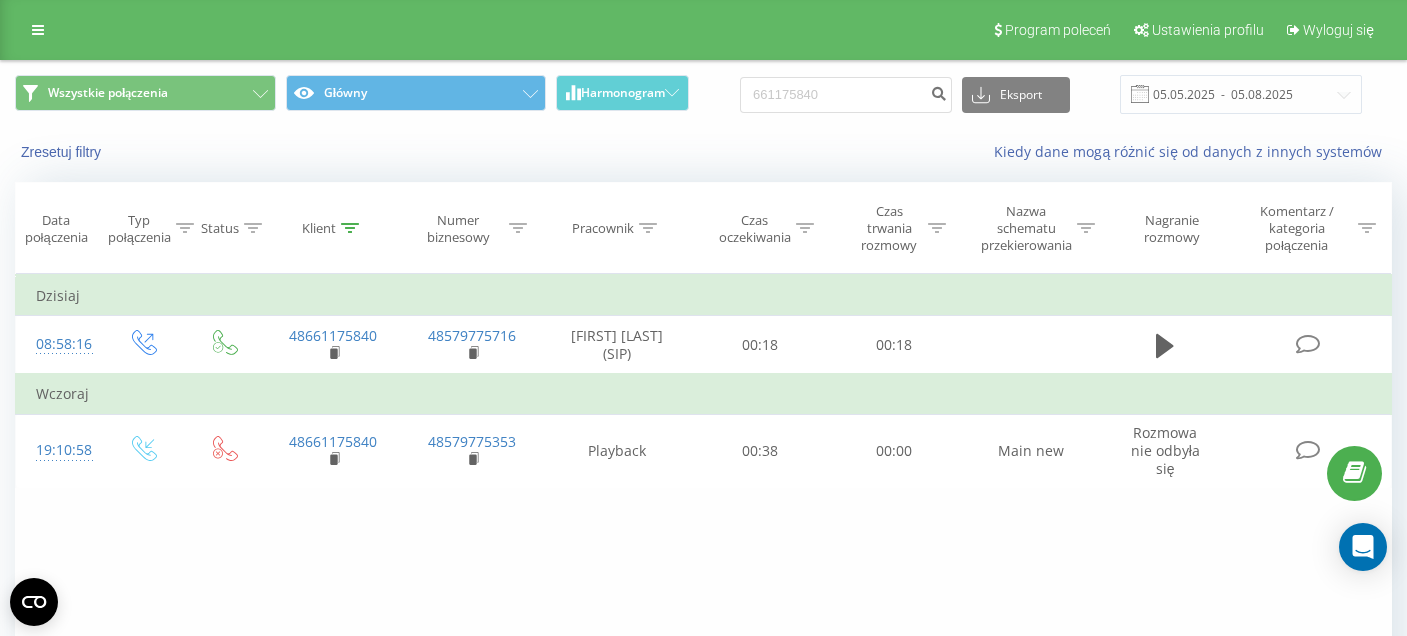 scroll, scrollTop: 0, scrollLeft: 0, axis: both 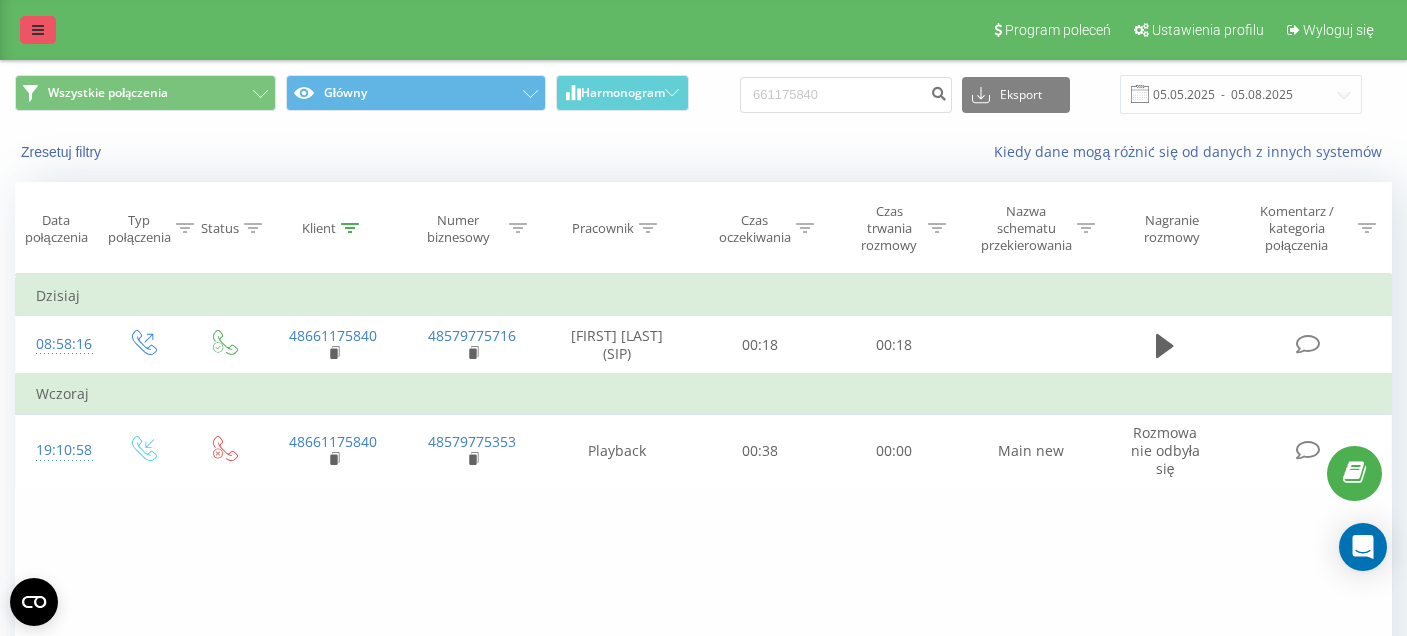 click at bounding box center [38, 30] 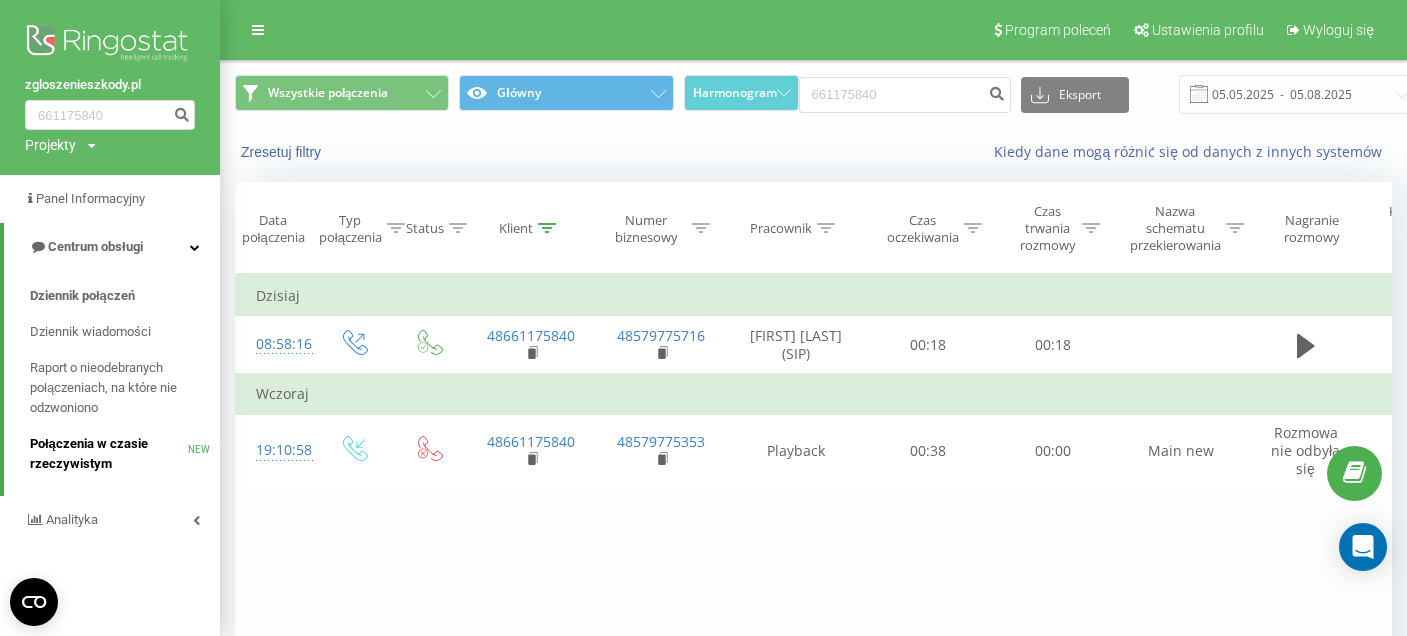 click on "Połączenia w czasie rzeczywistym" at bounding box center (109, 454) 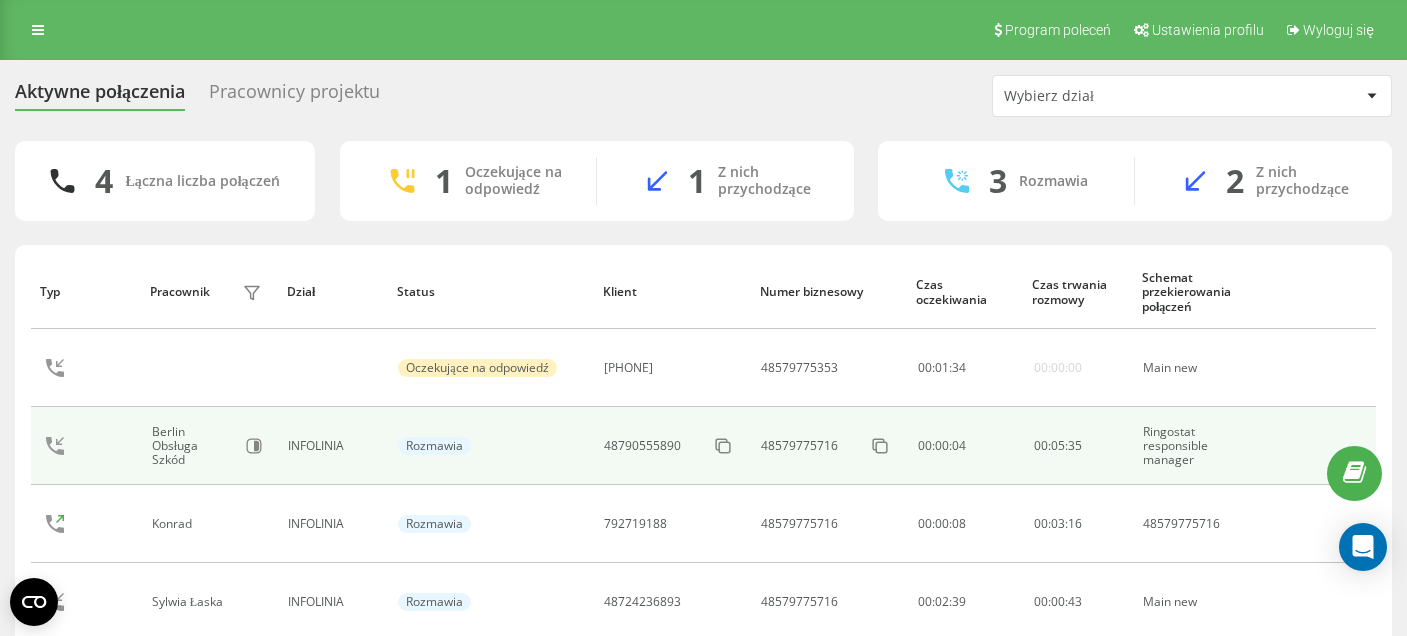 scroll, scrollTop: 97, scrollLeft: 0, axis: vertical 